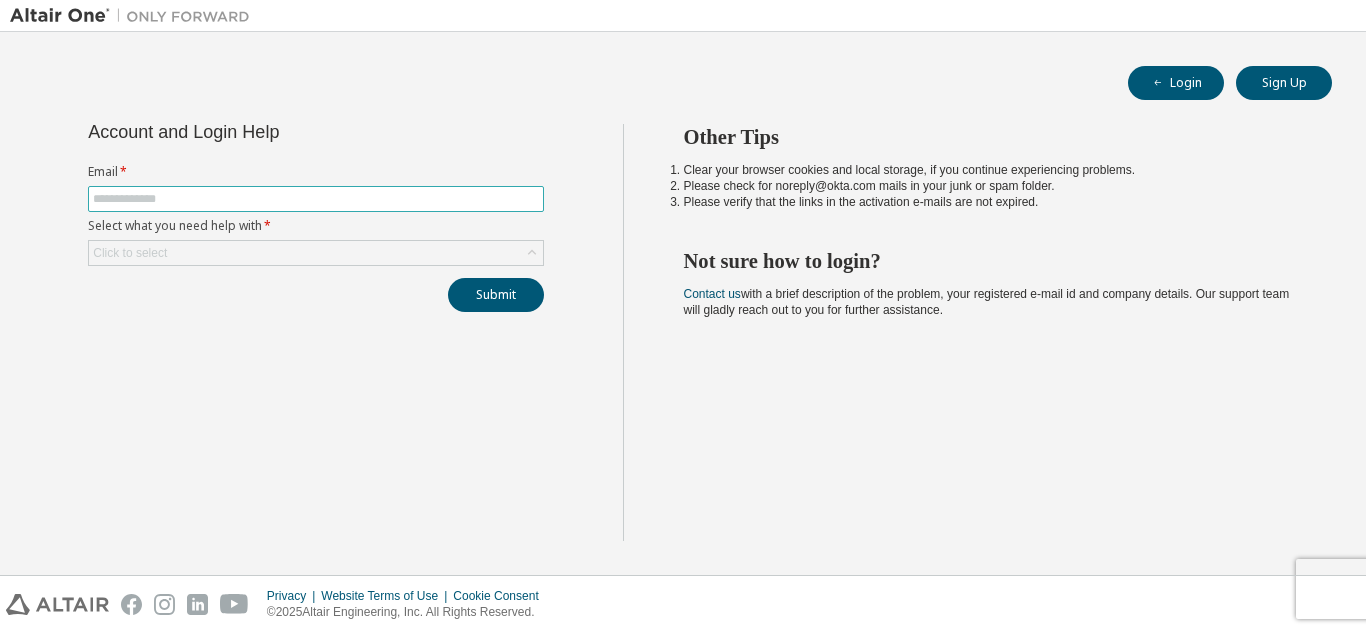 scroll, scrollTop: 0, scrollLeft: 0, axis: both 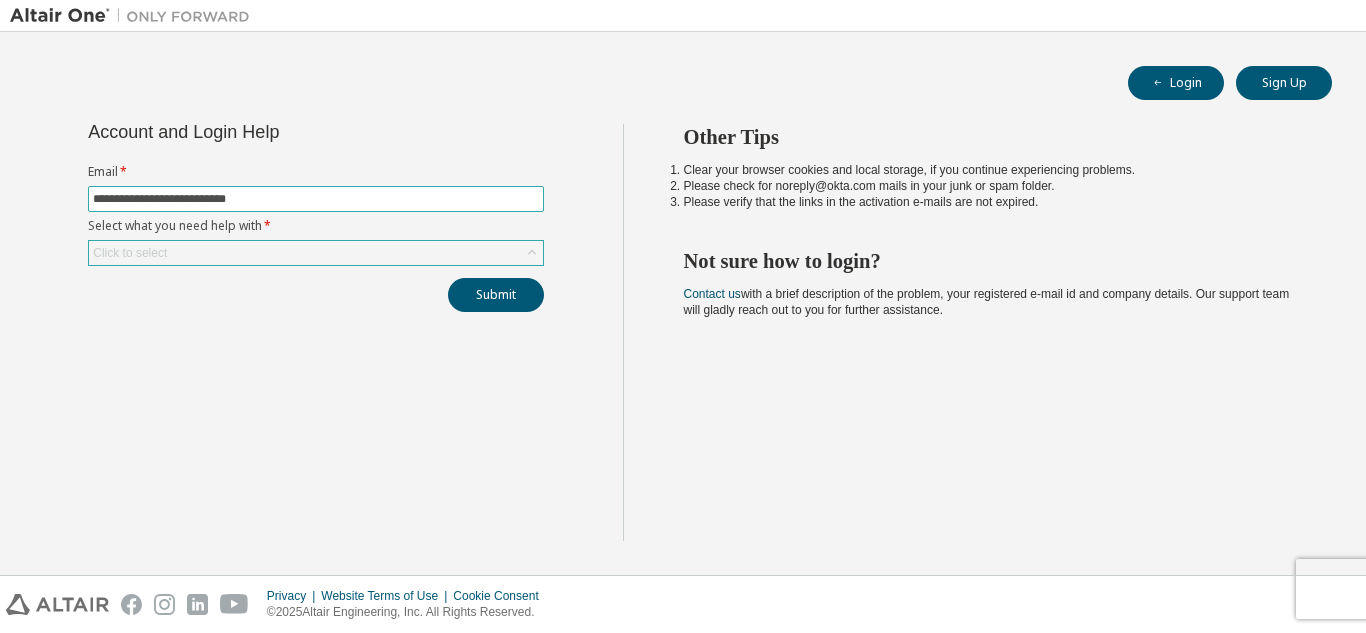 type on "**********" 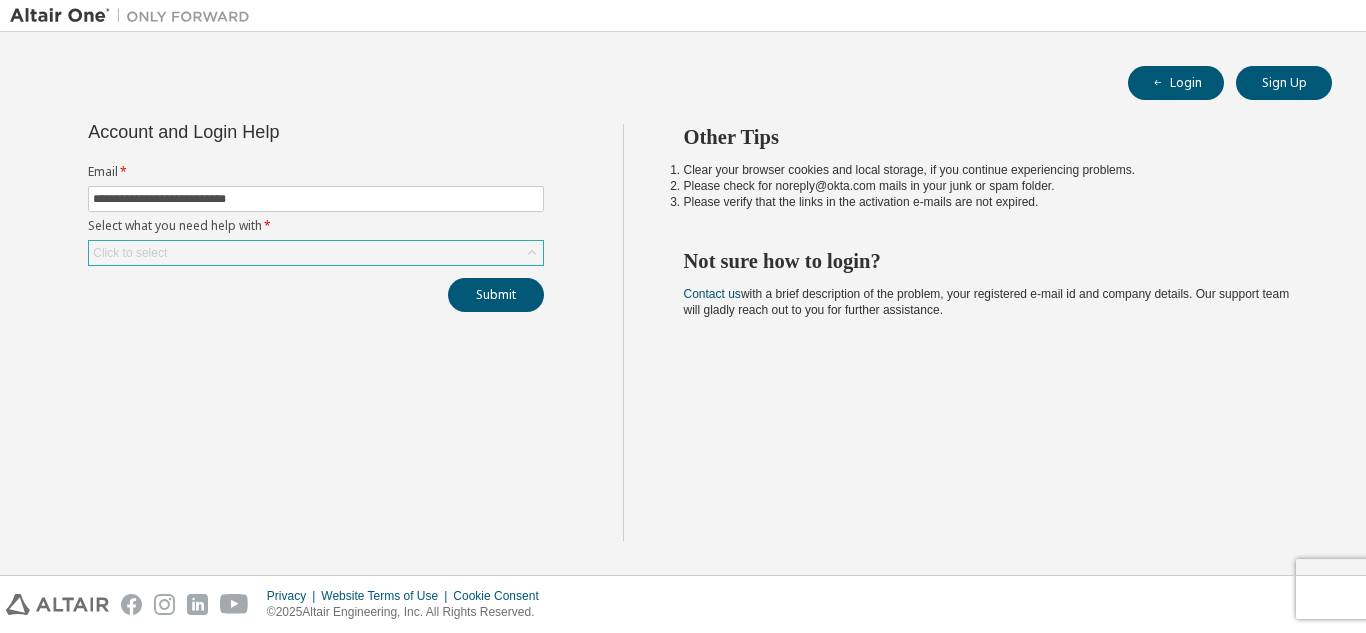 click on "Click to select" at bounding box center (316, 253) 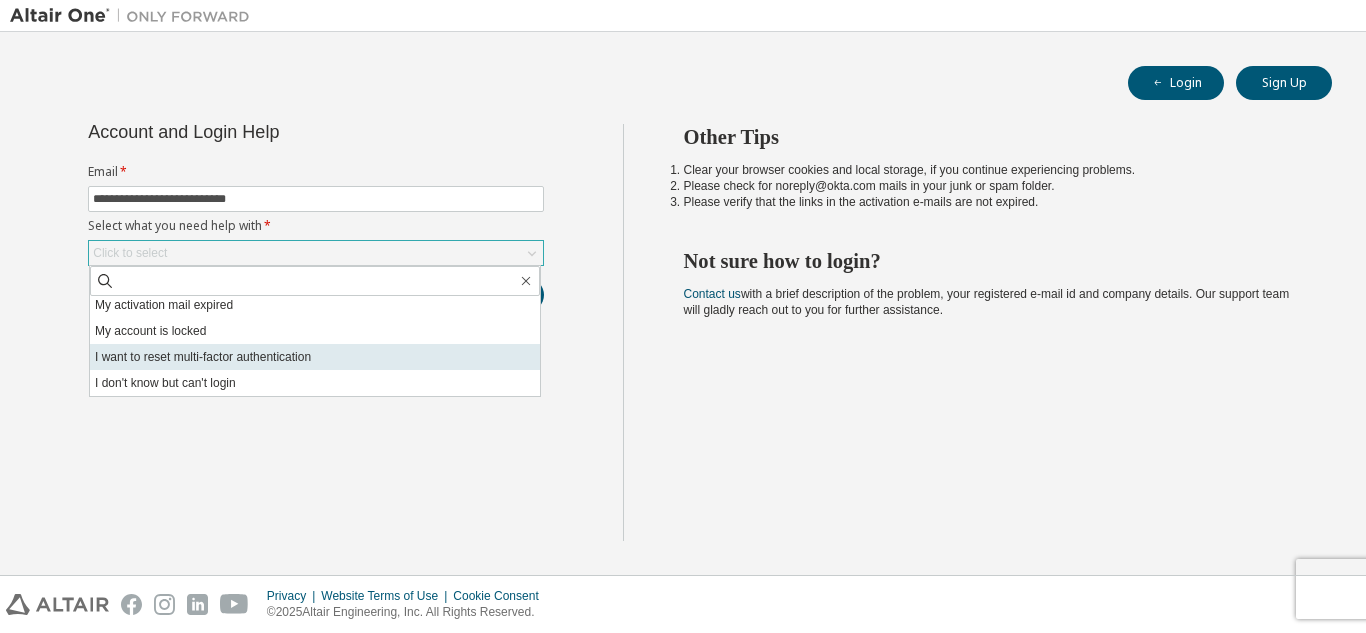 scroll, scrollTop: 0, scrollLeft: 0, axis: both 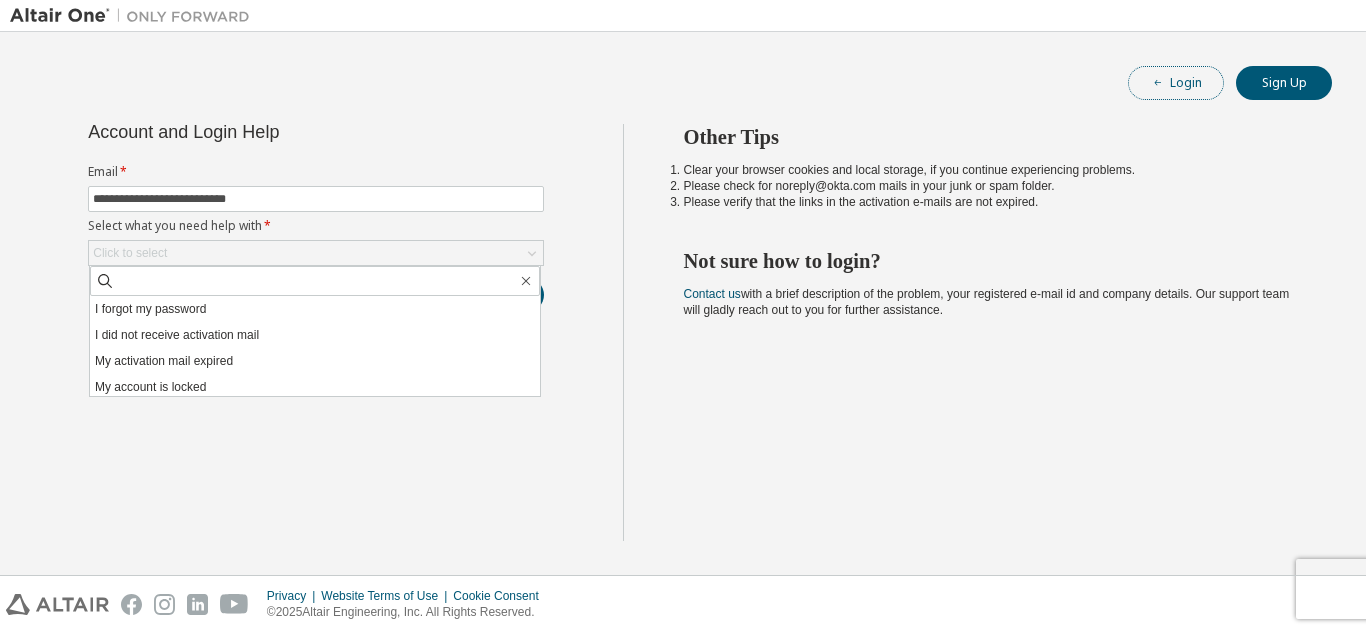 click on "Login" at bounding box center [1176, 83] 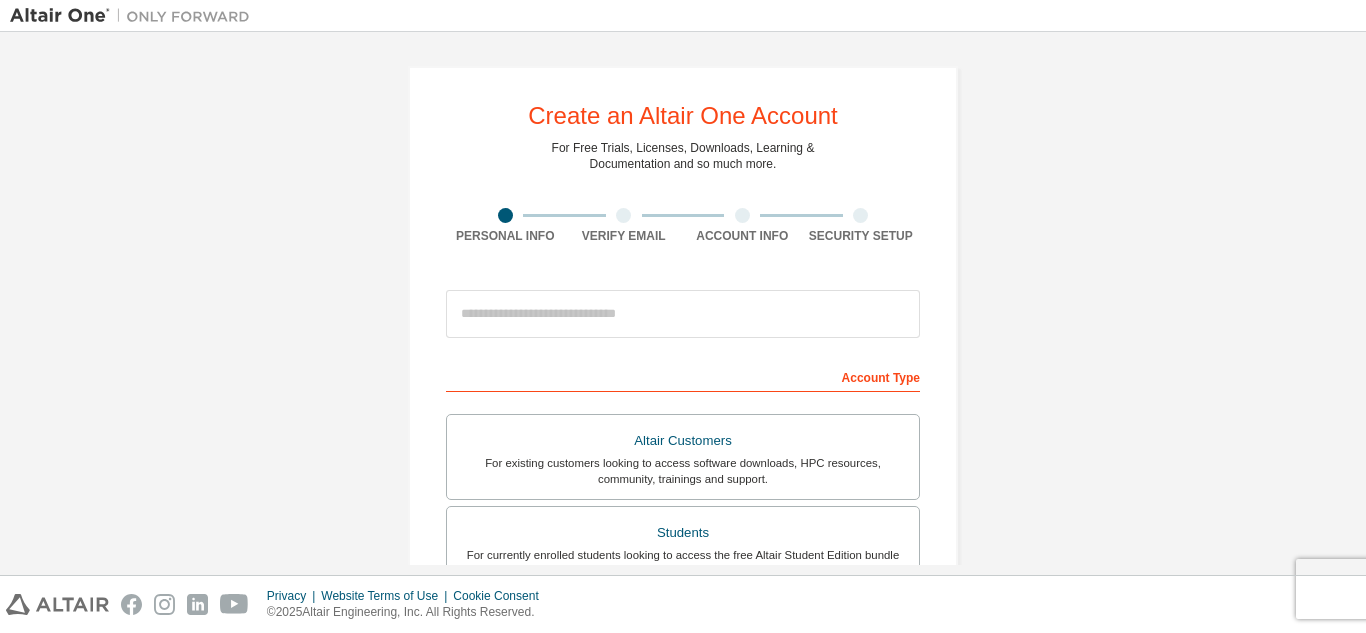 scroll, scrollTop: 0, scrollLeft: 0, axis: both 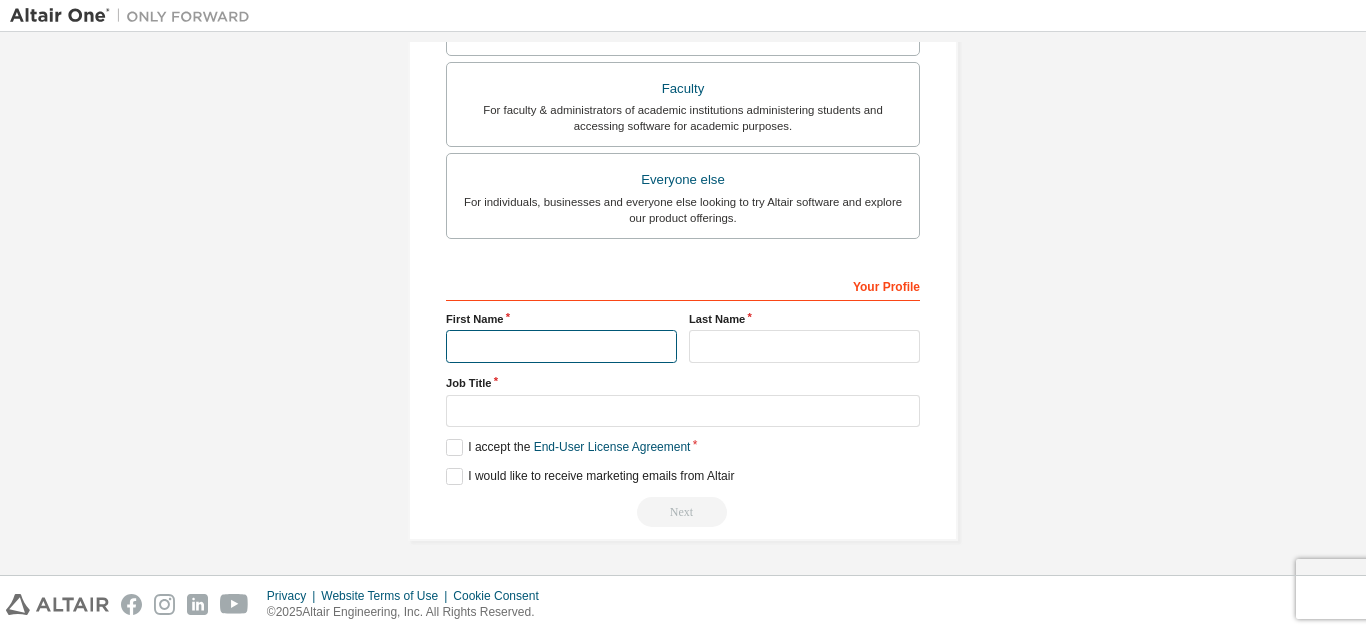 click at bounding box center [561, 346] 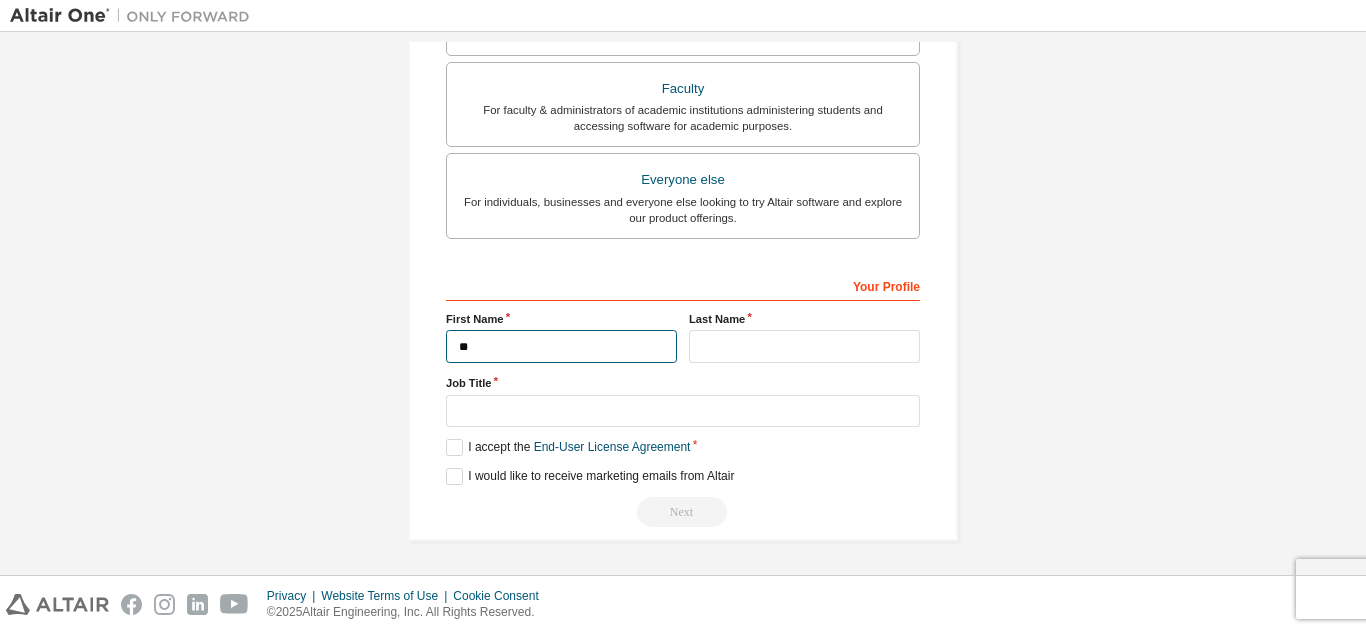 type on "*" 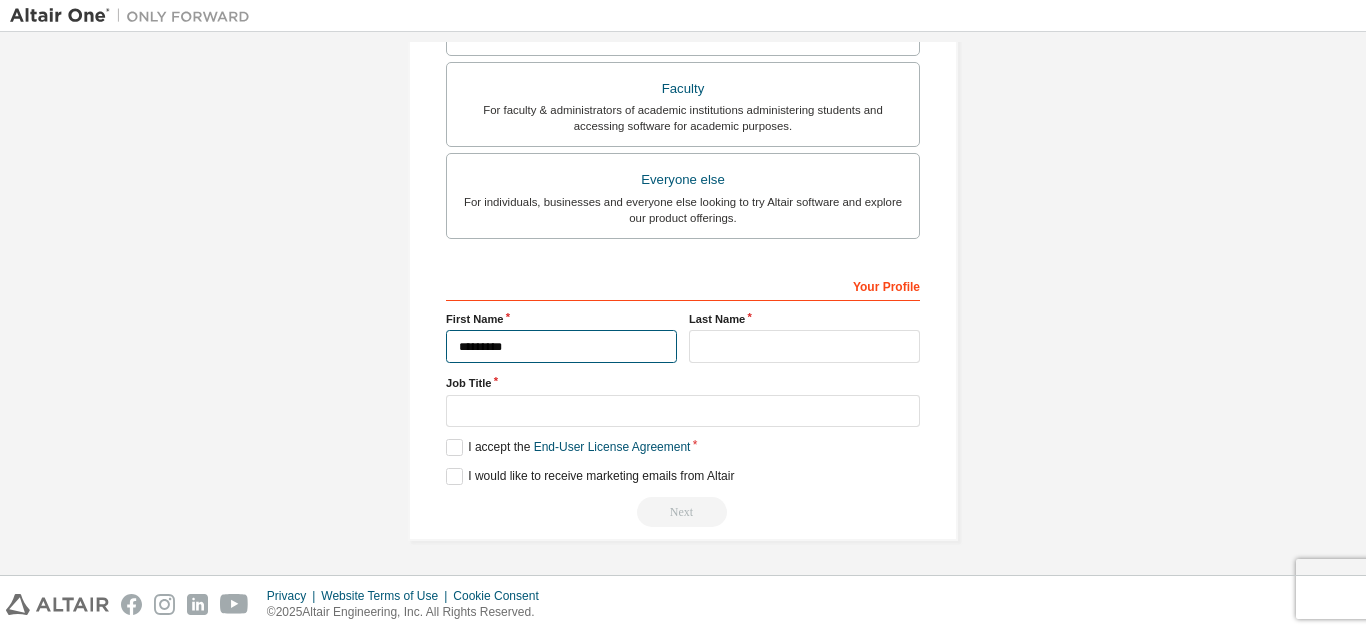 type on "*********" 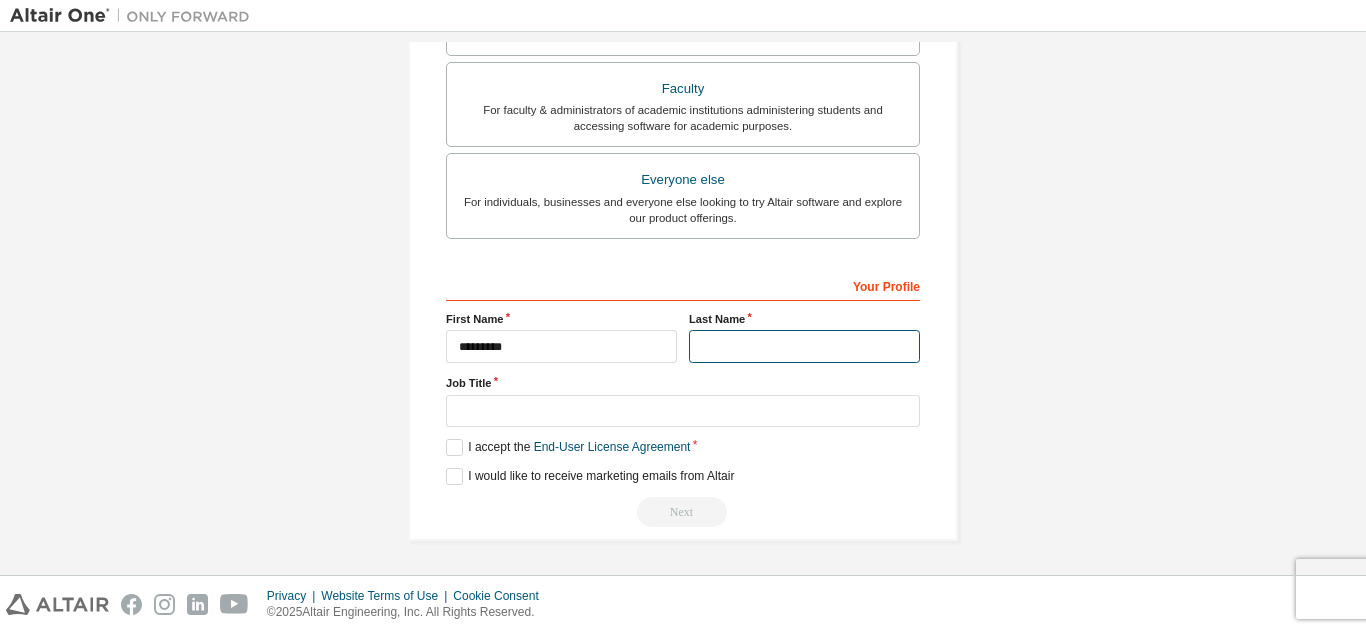 click at bounding box center (804, 346) 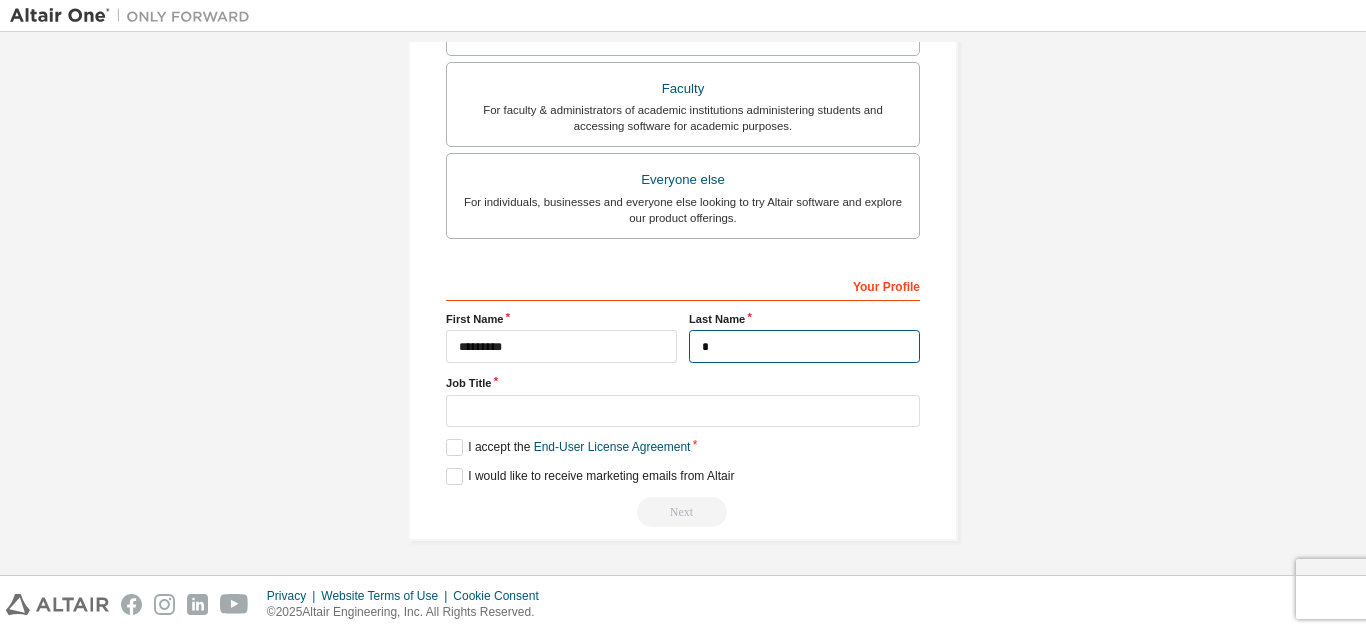 type on "*" 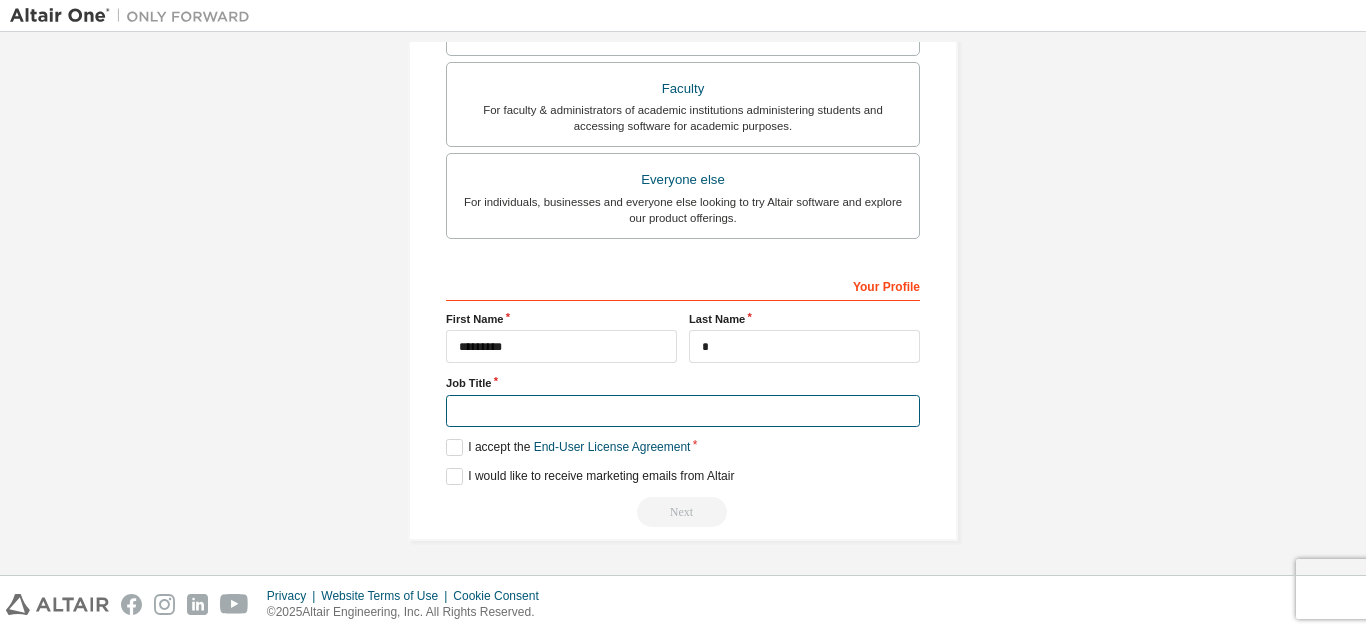 click at bounding box center [683, 411] 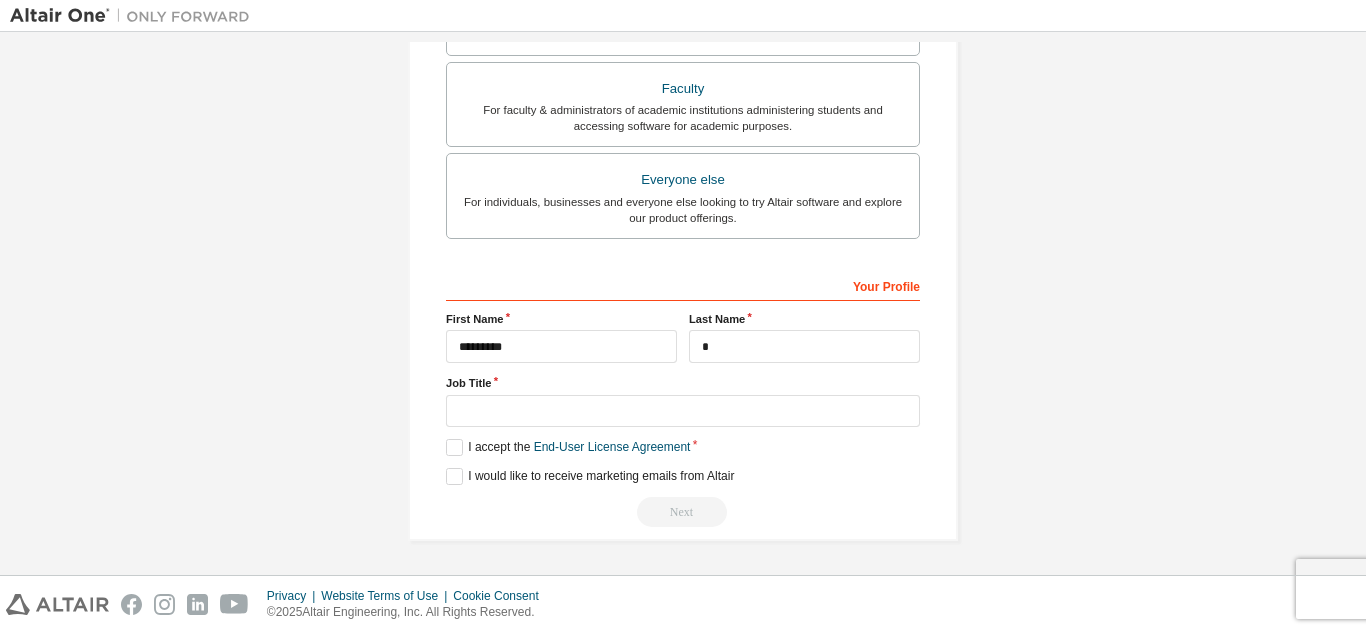 click on "Create an Altair One Account For Free Trials, Licenses, Downloads, Learning &  Documentation and so much more. Personal Info Verify Email Account Info Security Setup This is a federated email. No need to register a new account. You should be able to  login  by using your company's SSO credentials. Email already exists. Please try to  login  instead. Account Type Altair Customers For existing customers looking to access software downloads, HPC resources, community, trainings and support. Students For currently enrolled students looking to access the free Altair Student Edition bundle and all other student resources. Faculty For faculty & administrators of academic institutions administering students and accessing software for academic purposes. Everyone else For individuals, businesses and everyone else looking to try Altair software and explore our product offerings. Your Profile First Name ********* Last Name * Job Title I accept the    End-User License Agreement Next" at bounding box center [683, 35] 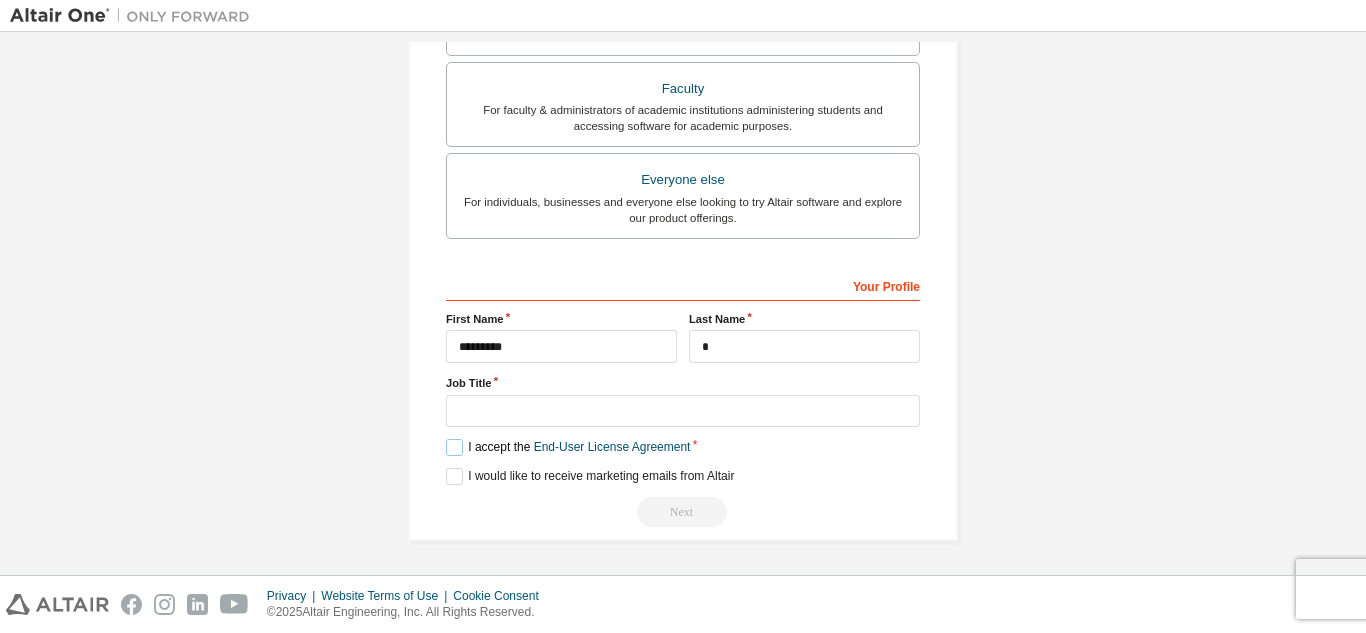 click on "I accept the    End-User License Agreement" at bounding box center (568, 447) 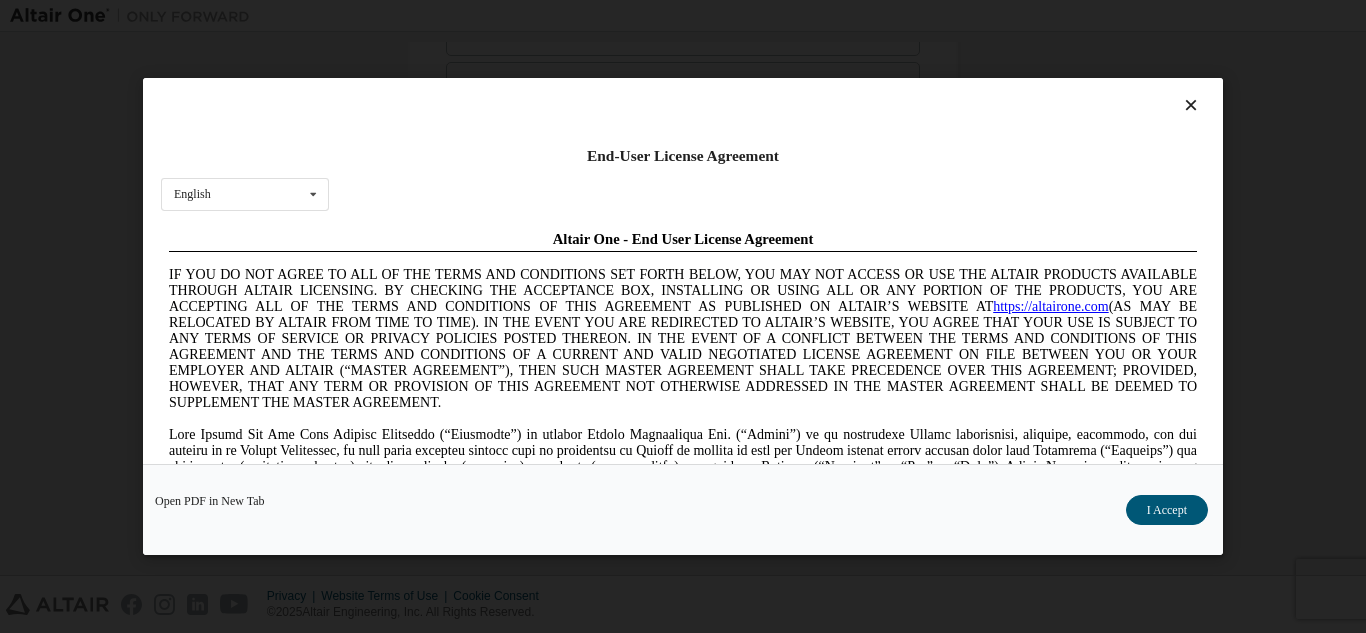 scroll, scrollTop: 0, scrollLeft: 0, axis: both 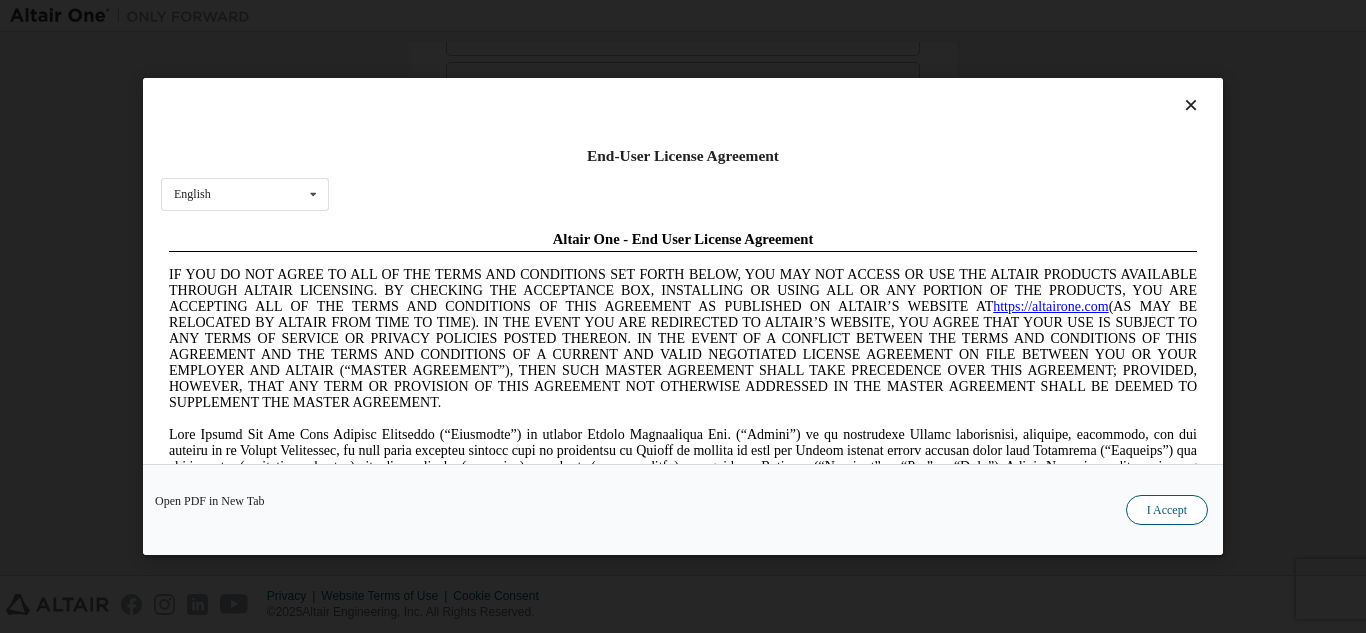 click on "I Accept" at bounding box center (1167, 510) 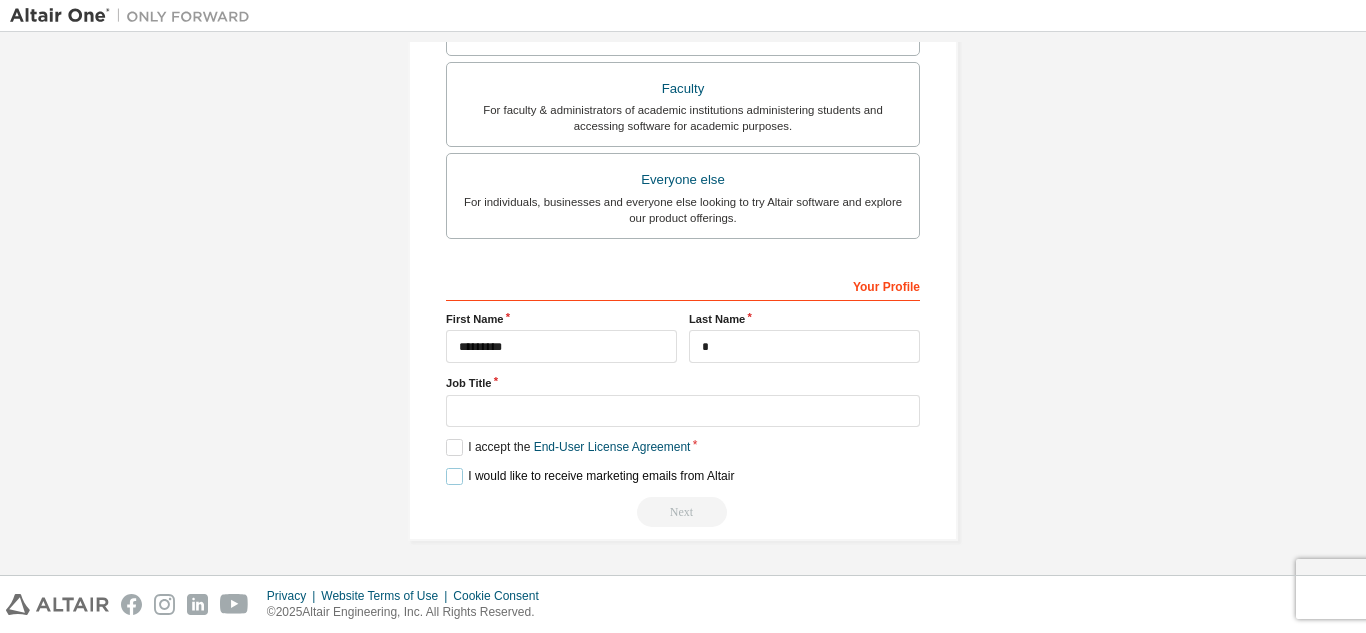 click on "I would like to receive marketing emails from Altair" at bounding box center (590, 476) 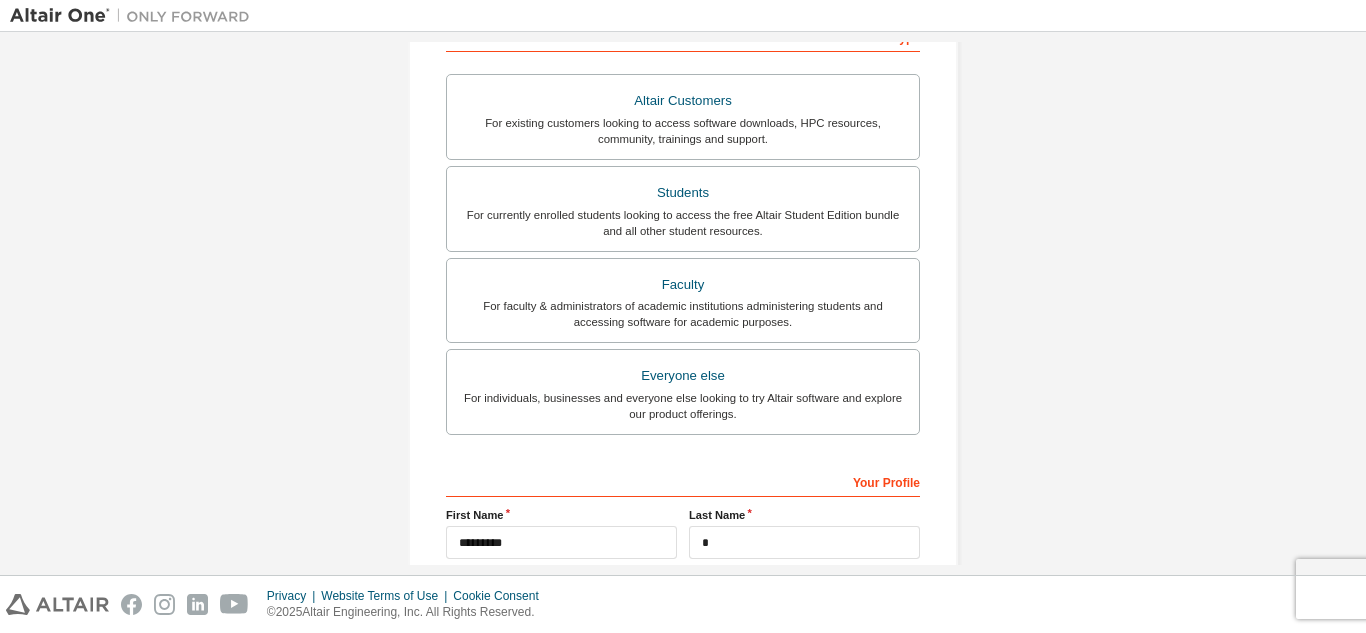 scroll, scrollTop: 0, scrollLeft: 0, axis: both 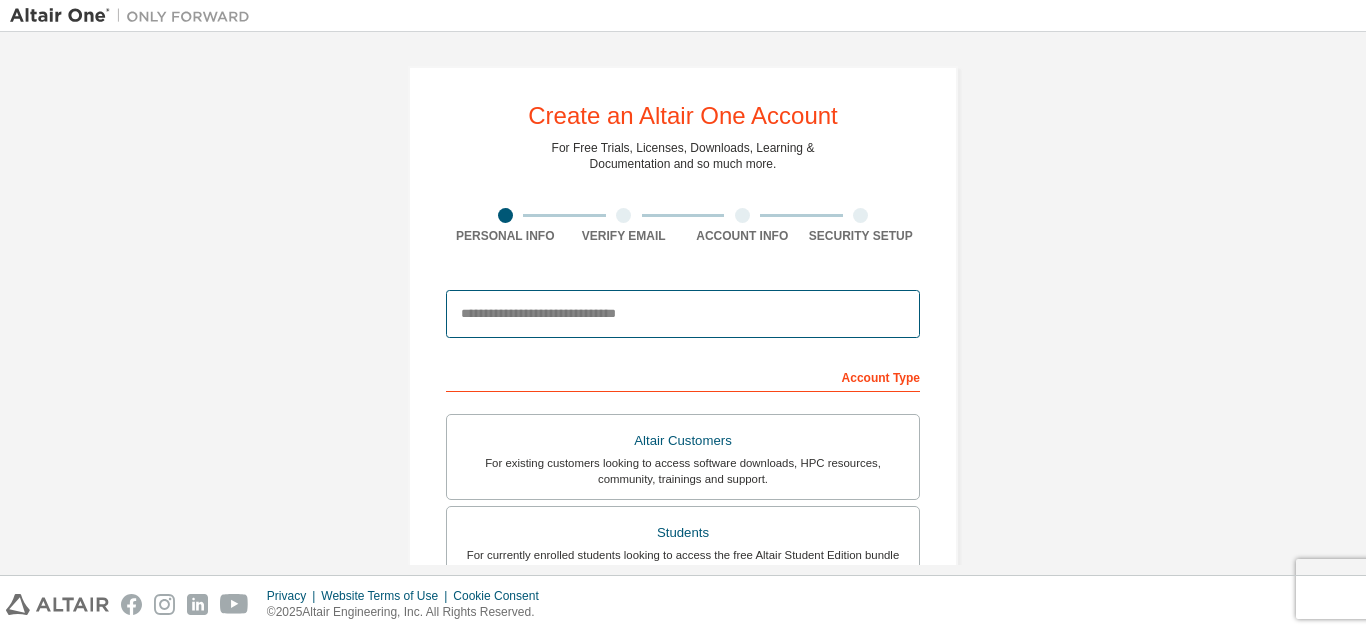 click at bounding box center [683, 314] 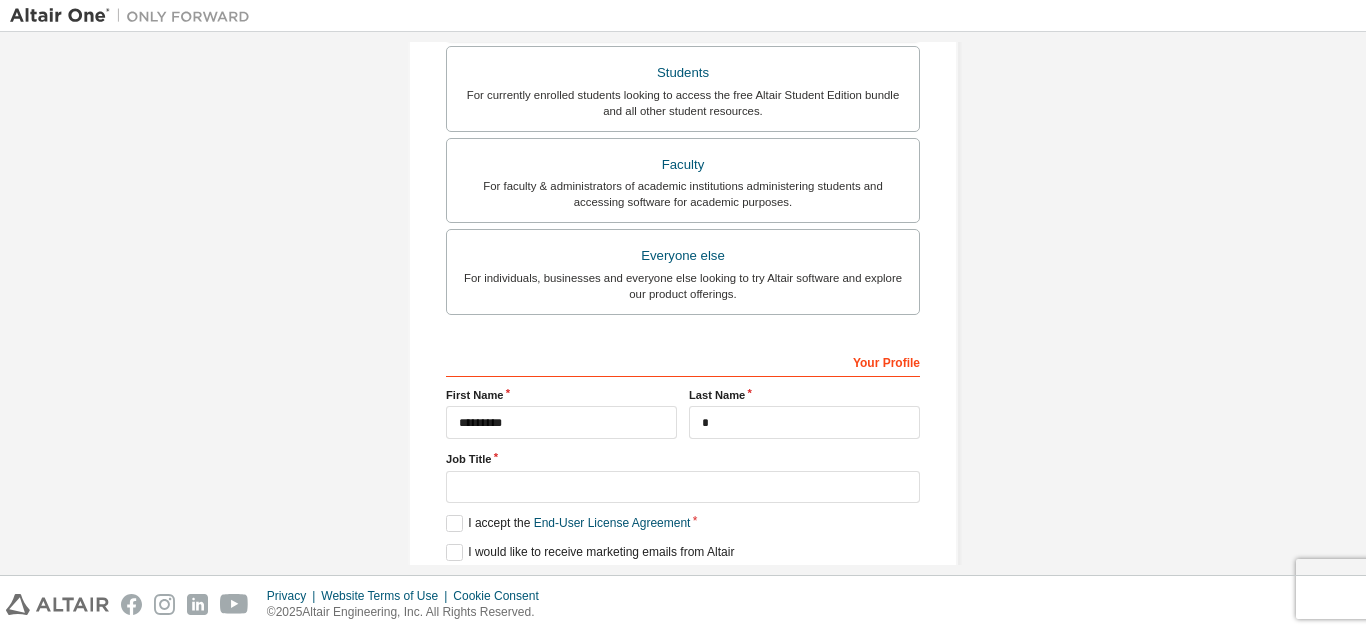 scroll, scrollTop: 536, scrollLeft: 0, axis: vertical 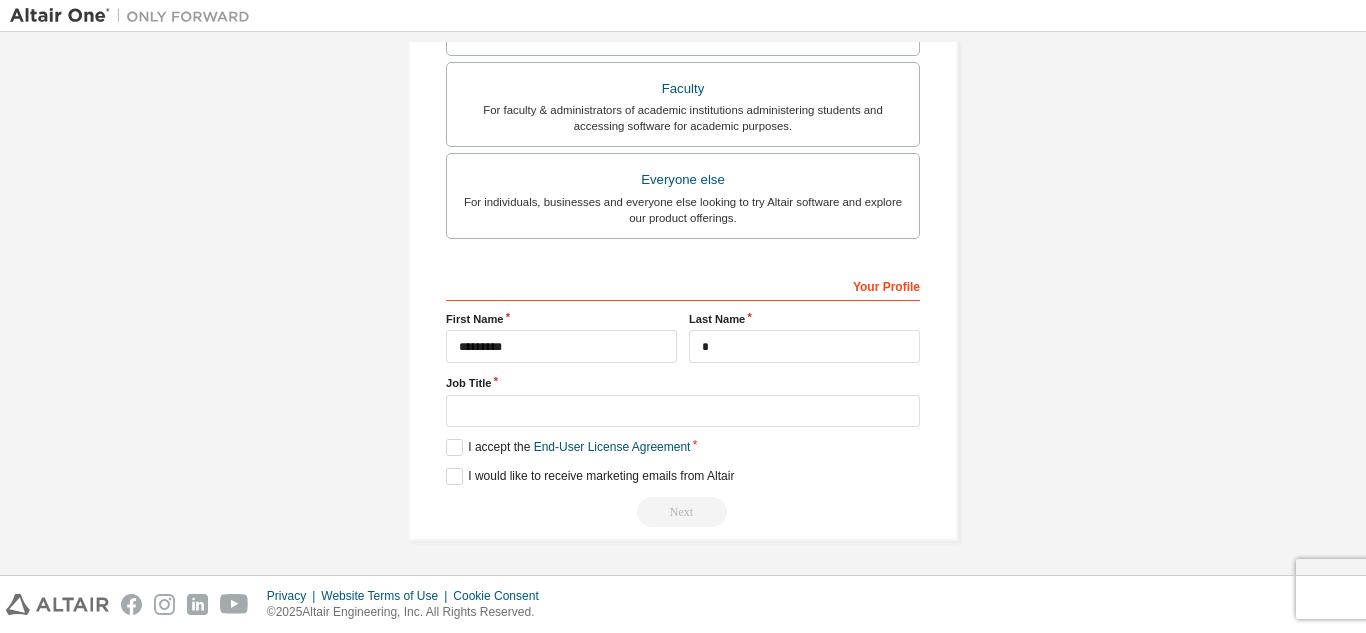 type on "********" 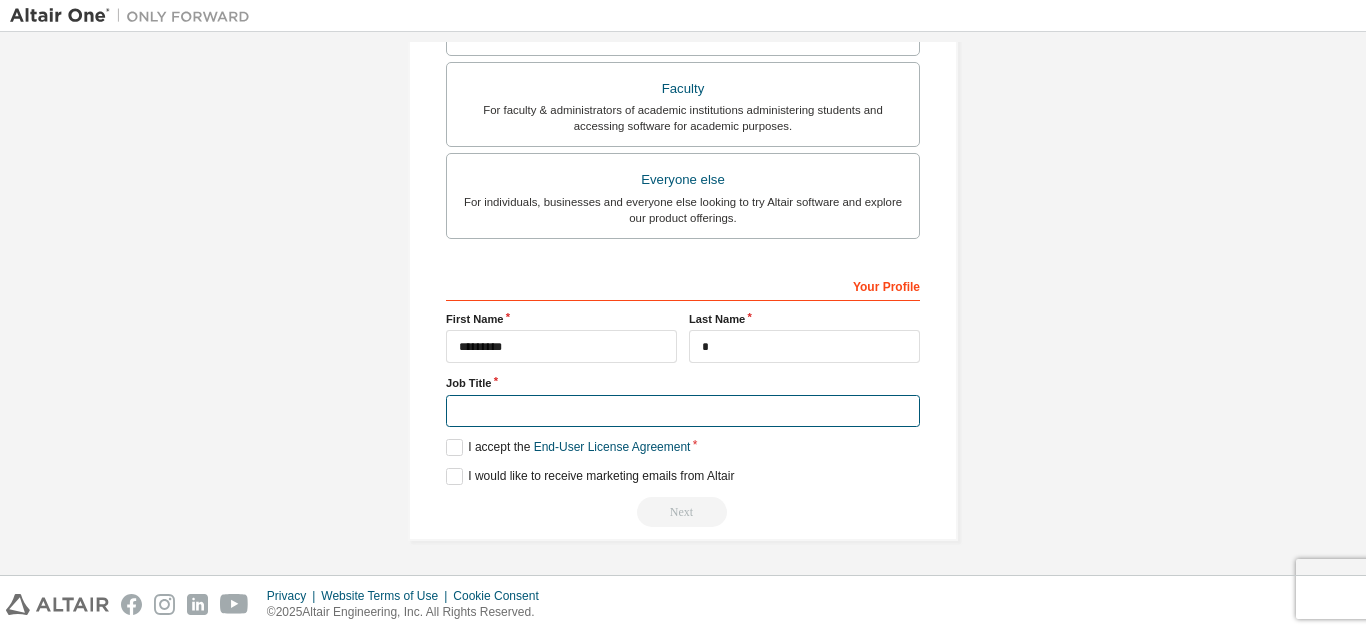 click at bounding box center (683, 411) 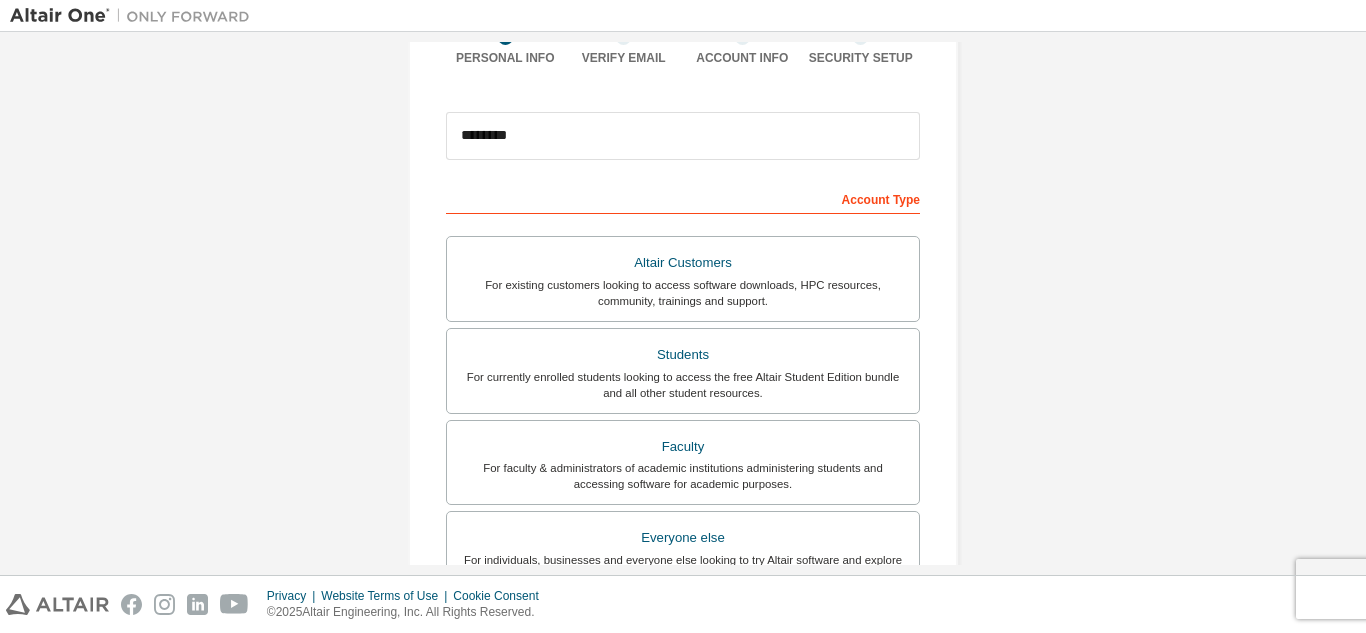 scroll, scrollTop: 177, scrollLeft: 0, axis: vertical 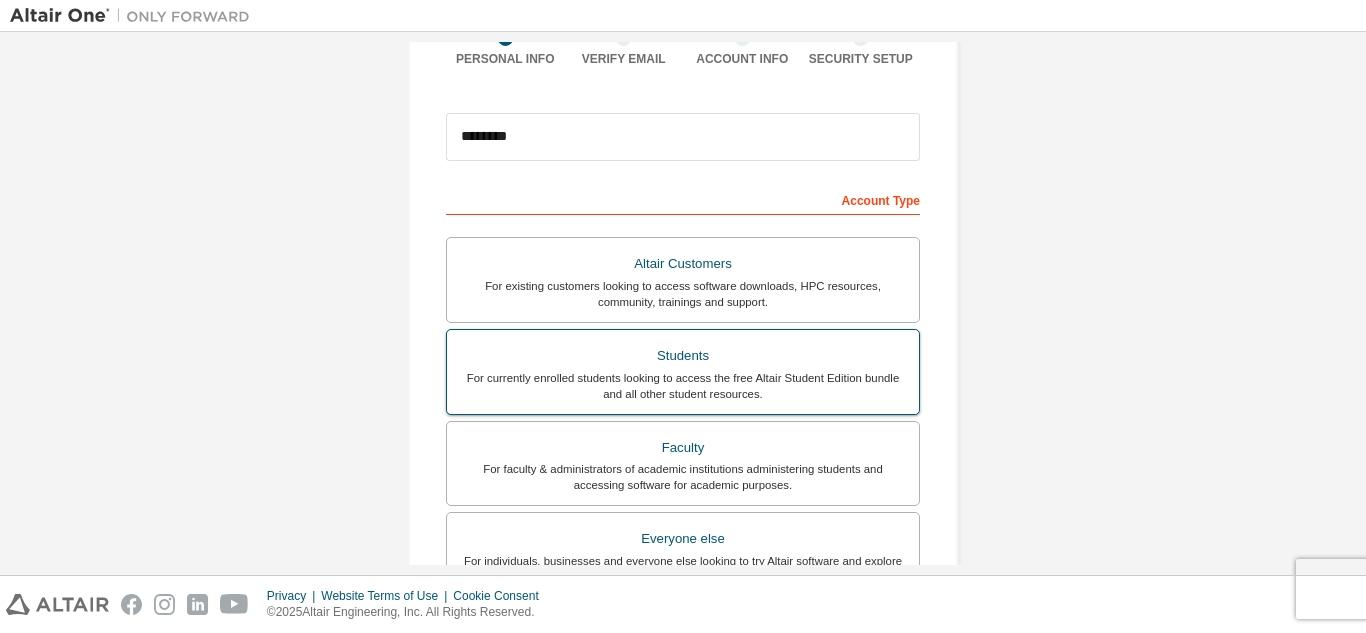 click on "Students" at bounding box center (683, 356) 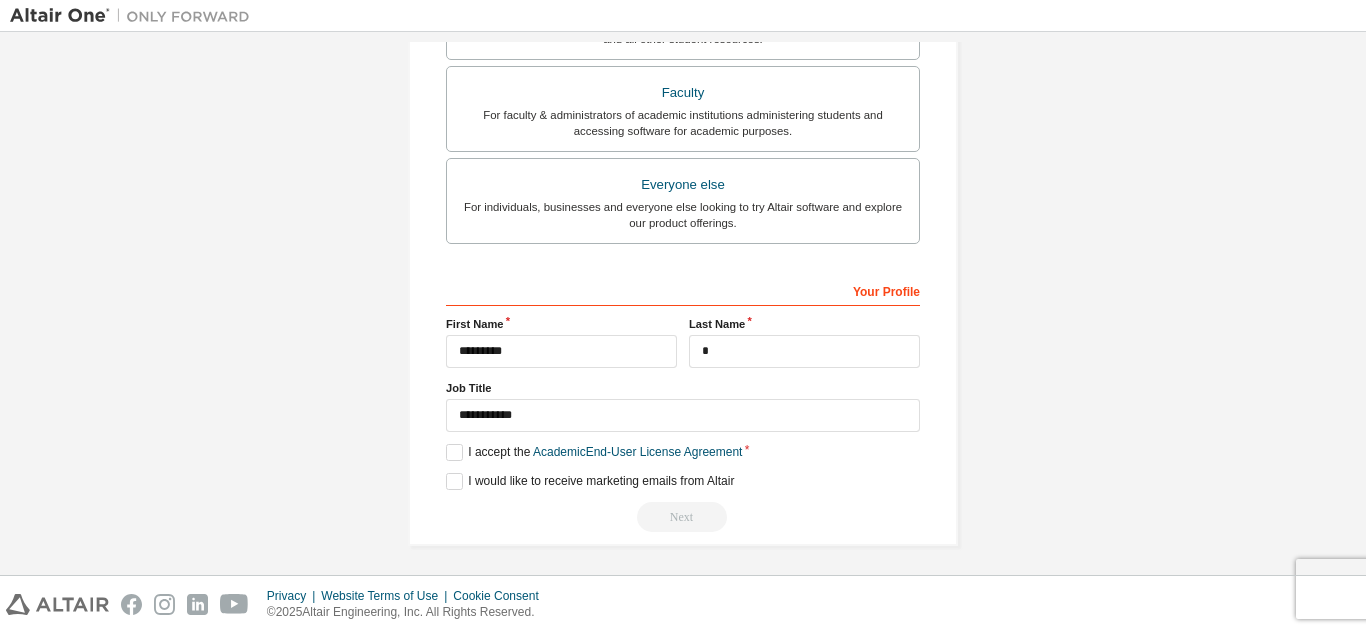 scroll, scrollTop: 588, scrollLeft: 0, axis: vertical 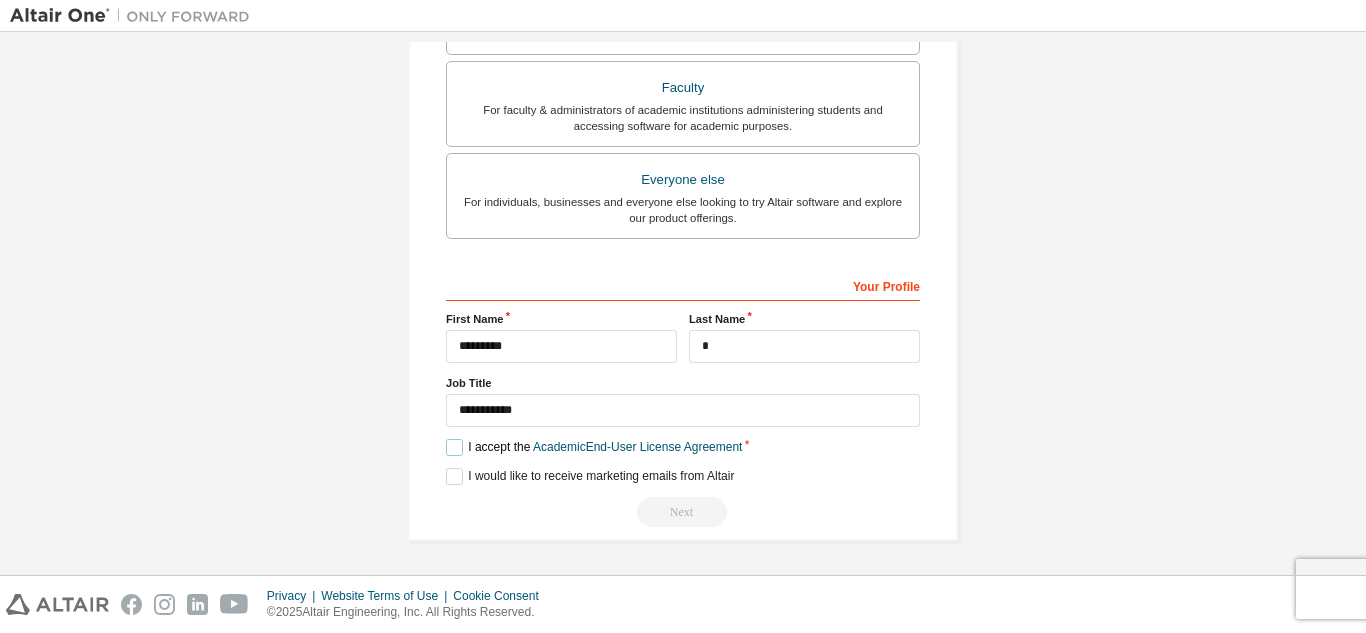 click on "I accept the   Academic   End-User License Agreement" at bounding box center [594, 447] 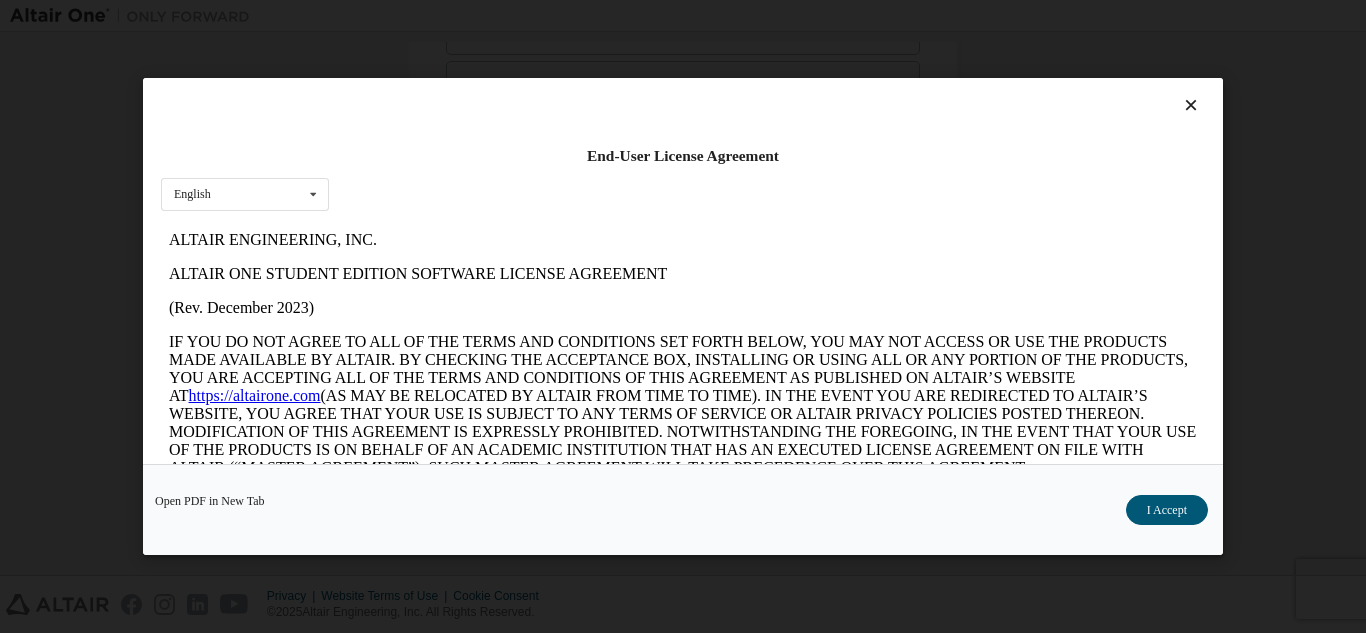 scroll, scrollTop: 0, scrollLeft: 0, axis: both 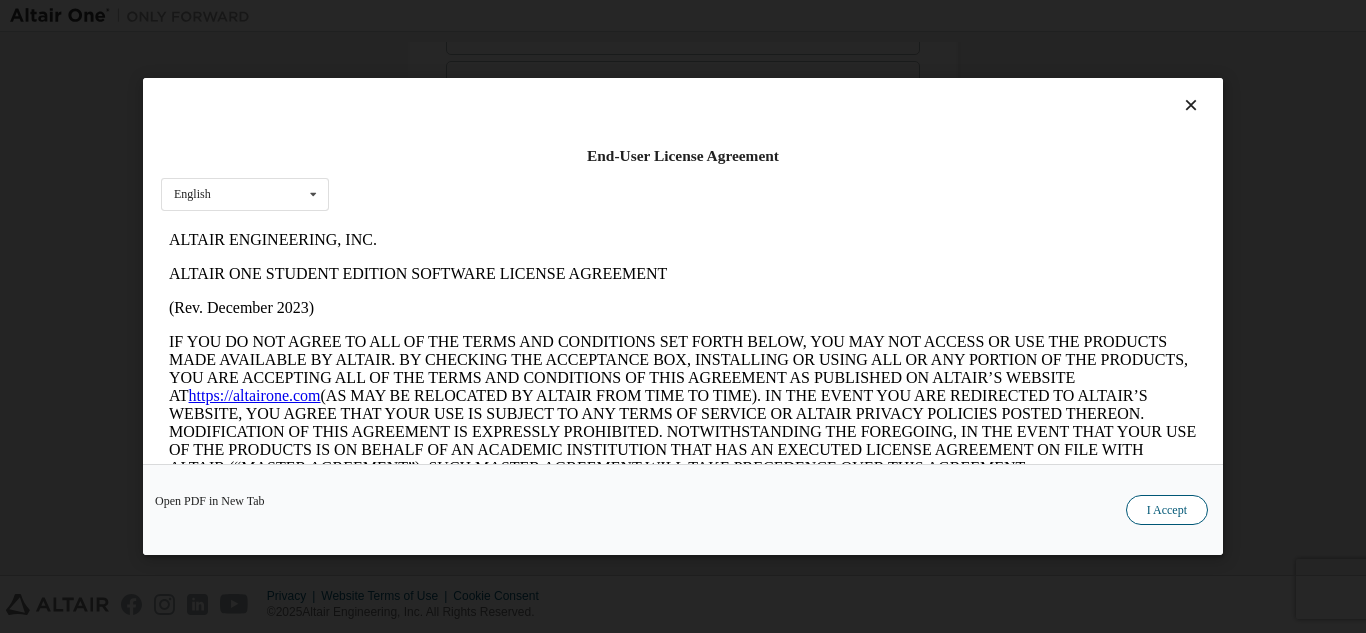 click on "I Accept" at bounding box center (1167, 510) 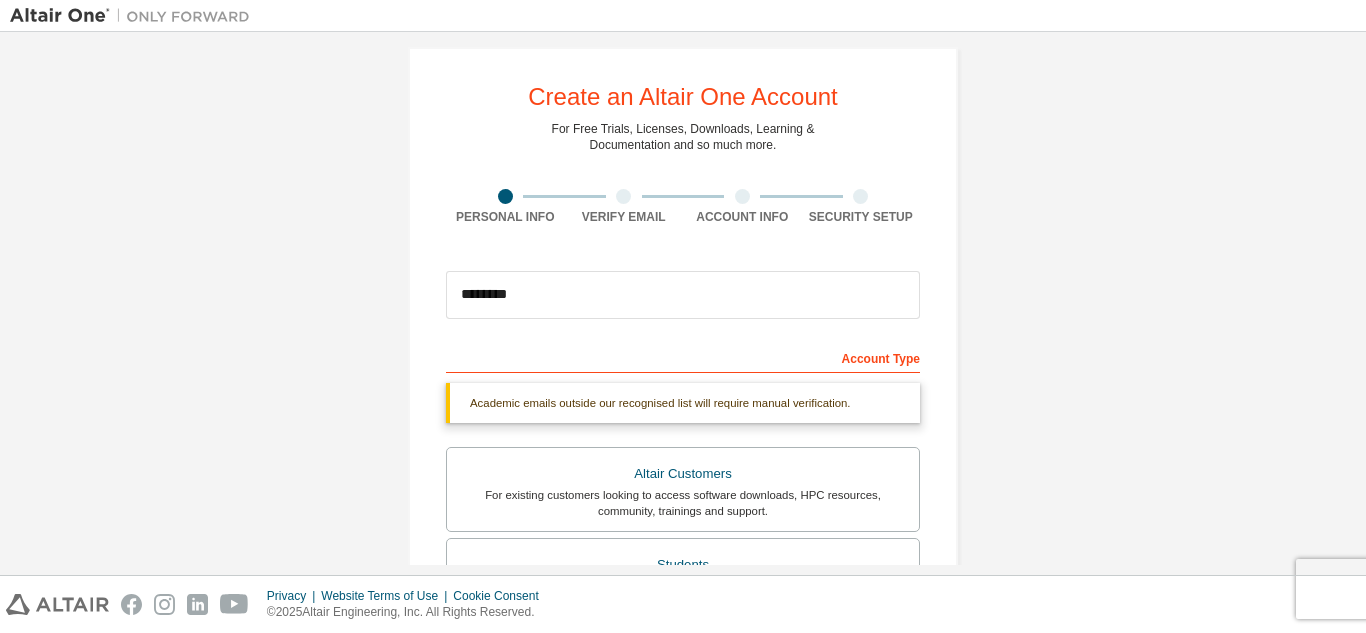 scroll, scrollTop: 18, scrollLeft: 0, axis: vertical 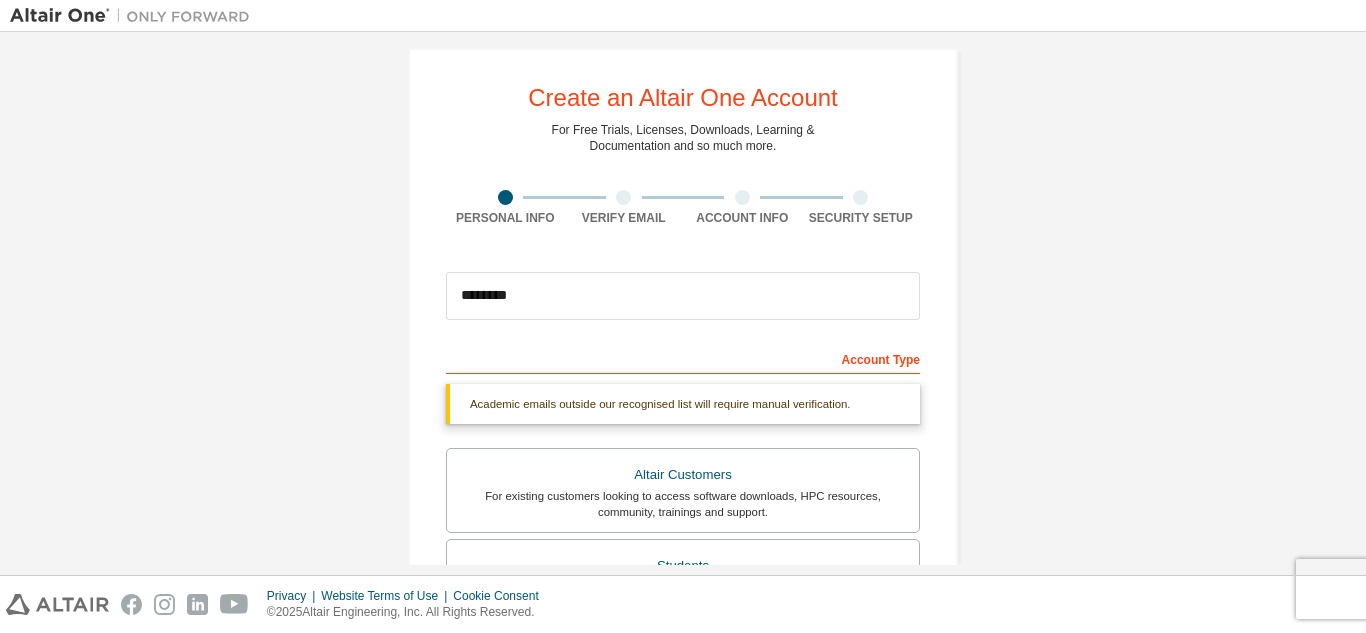 click on "Academic emails outside our recognised list will require manual verification." at bounding box center [683, 404] 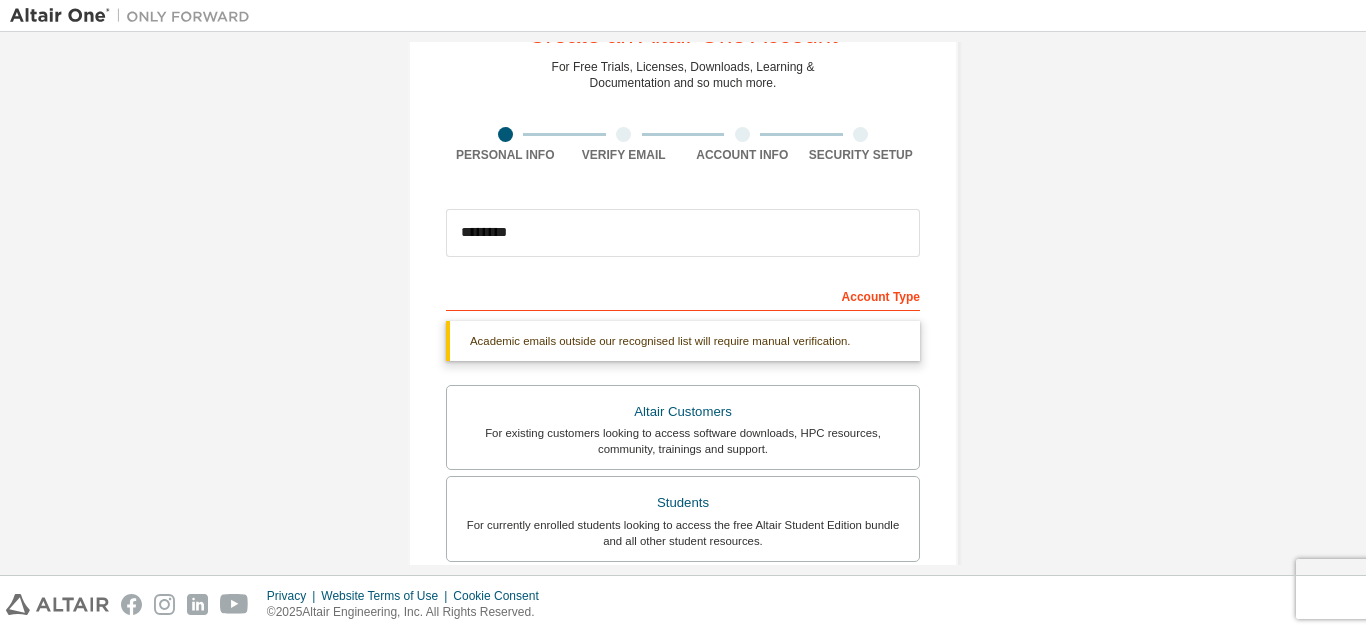 scroll, scrollTop: 588, scrollLeft: 0, axis: vertical 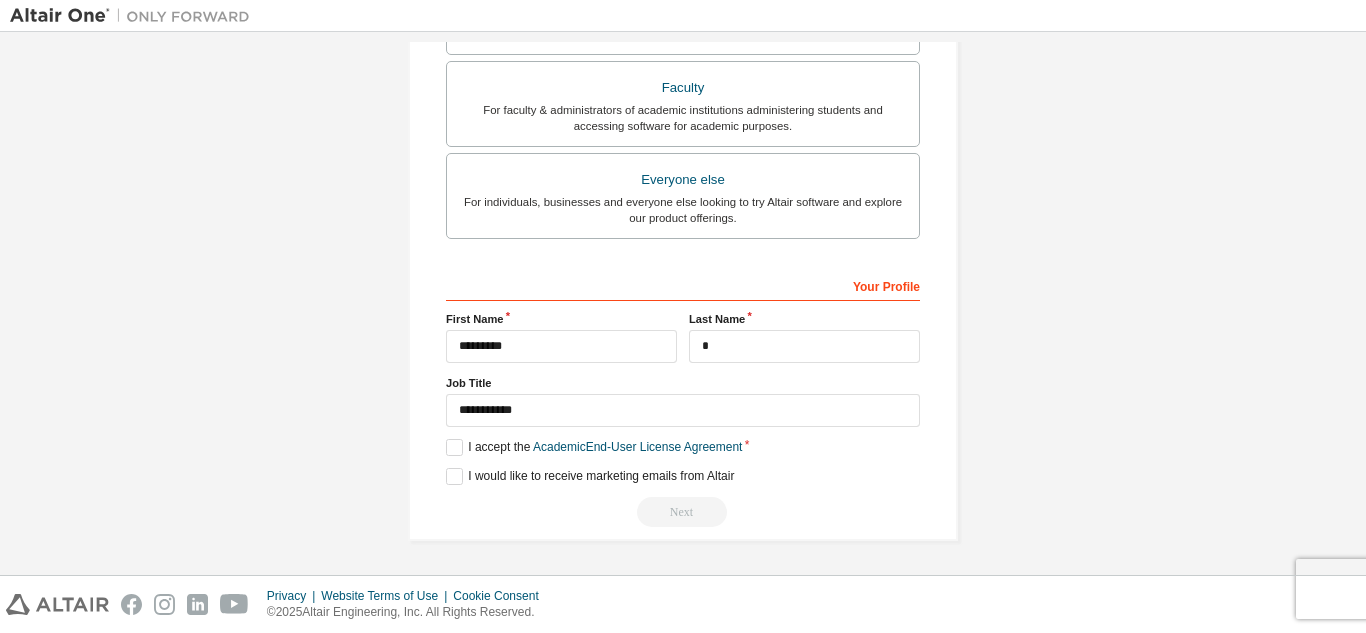 click on "Next" at bounding box center [683, 512] 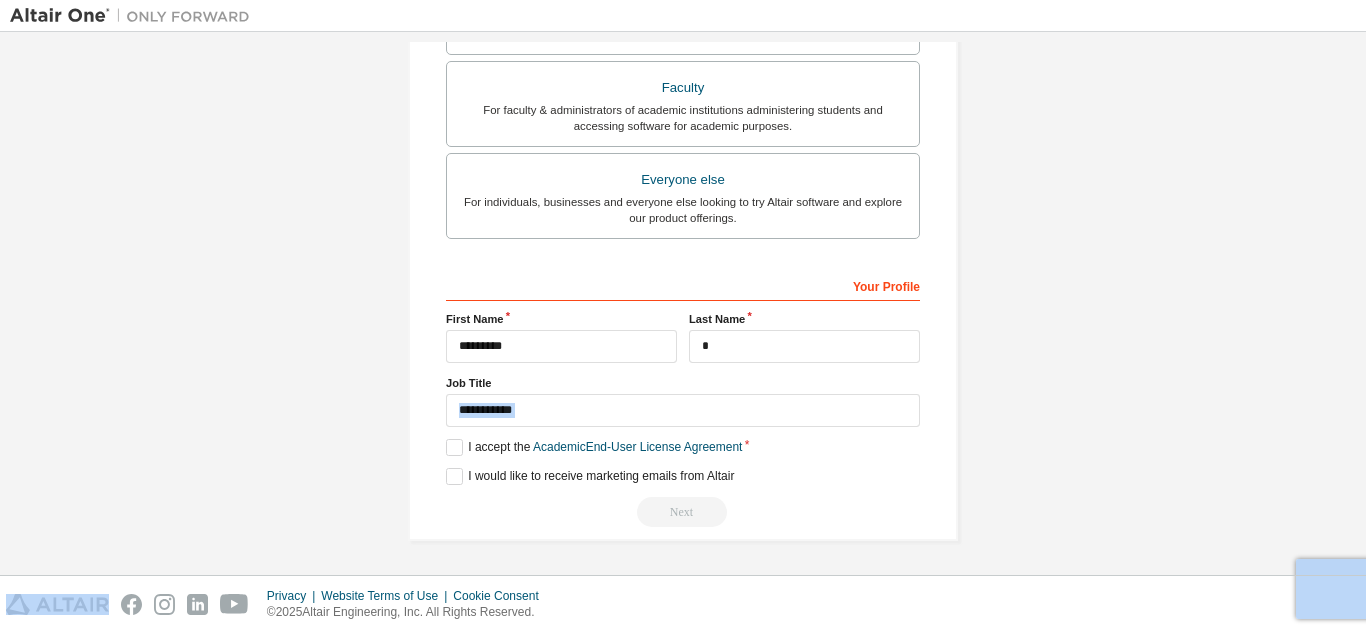 drag, startPoint x: 663, startPoint y: 515, endPoint x: 551, endPoint y: 417, distance: 148.82204 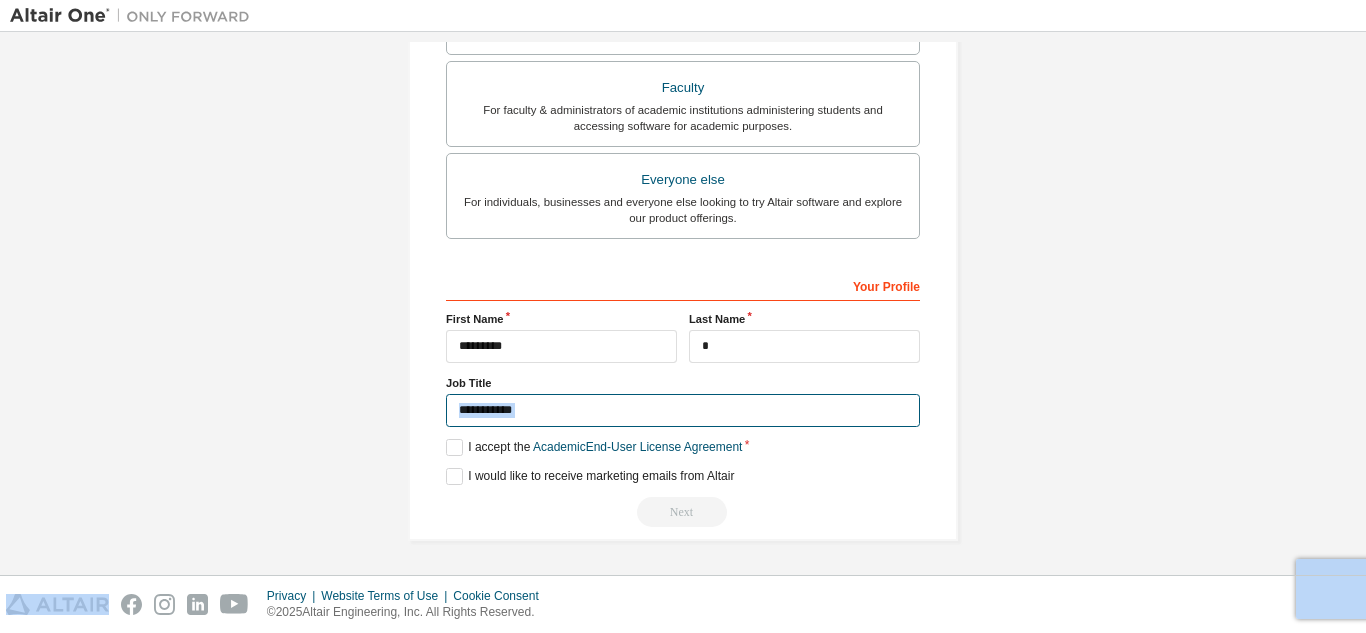 click on "**********" at bounding box center [683, 410] 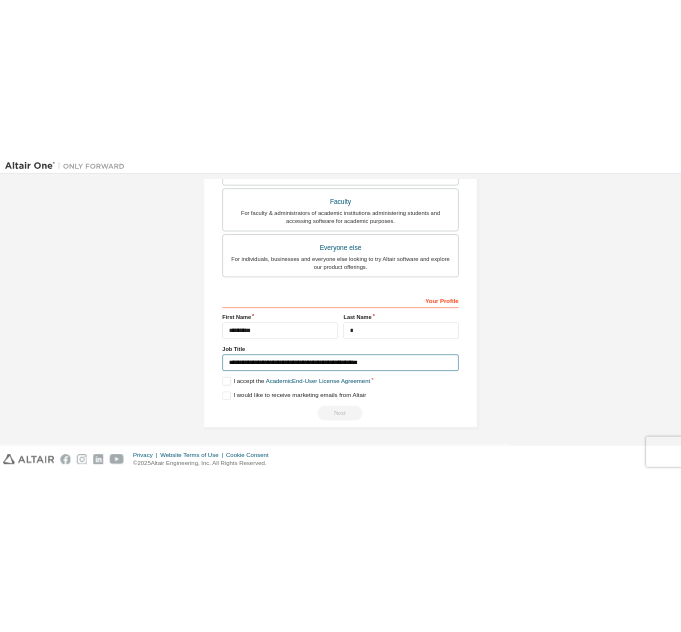 scroll, scrollTop: 0, scrollLeft: 0, axis: both 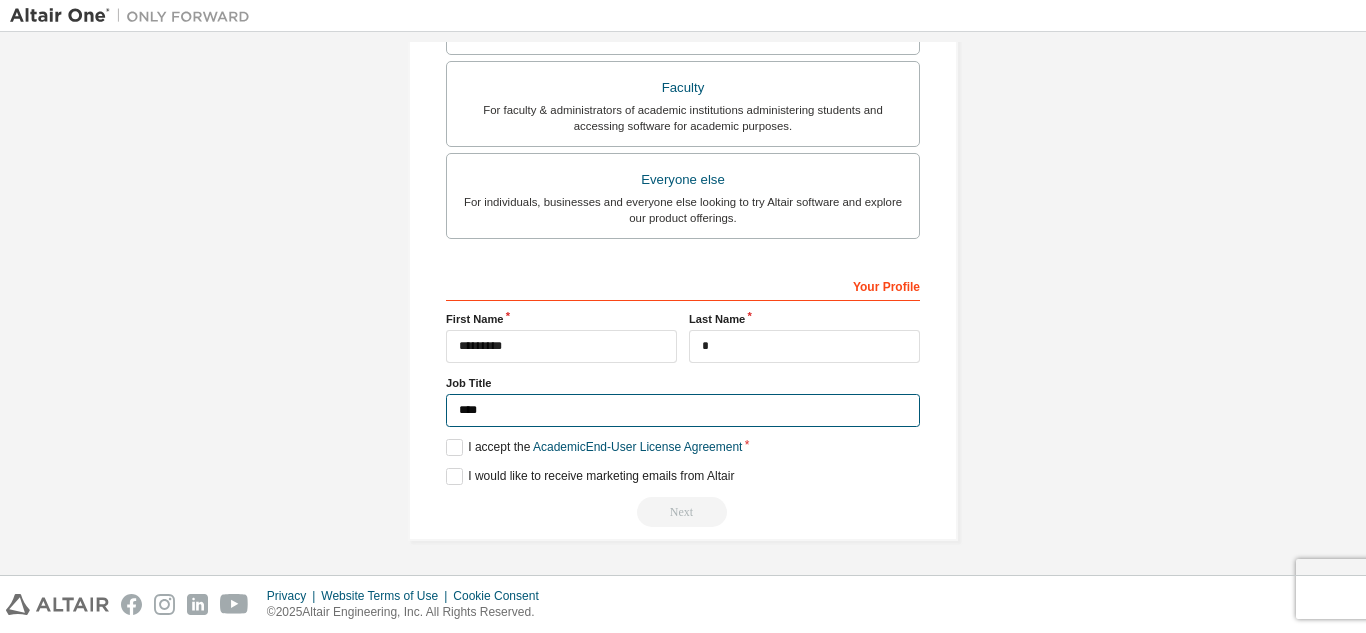 type on "****" 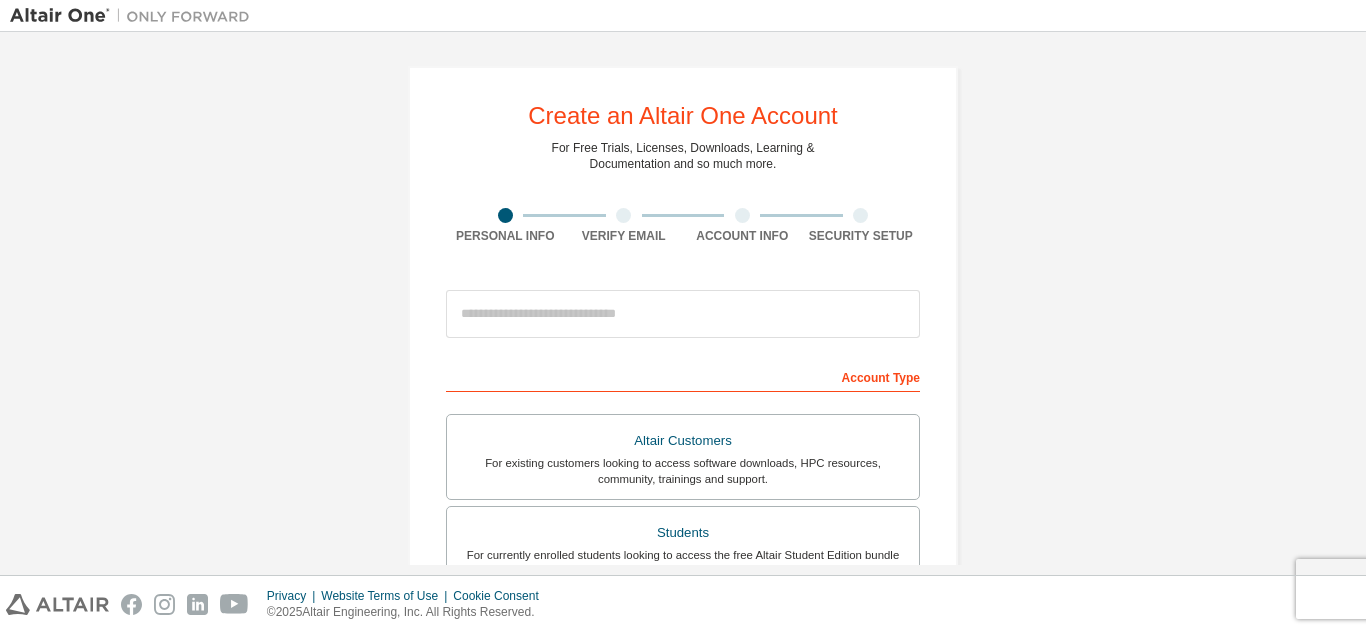 scroll, scrollTop: 0, scrollLeft: 0, axis: both 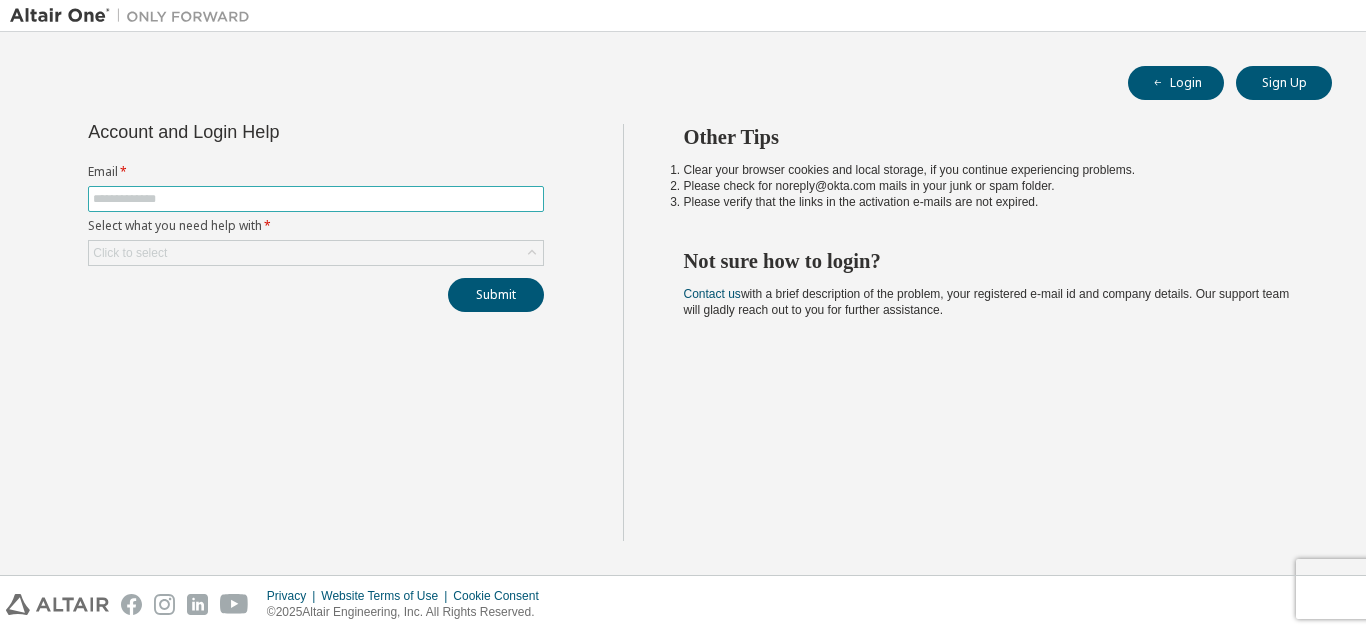 click at bounding box center [316, 199] 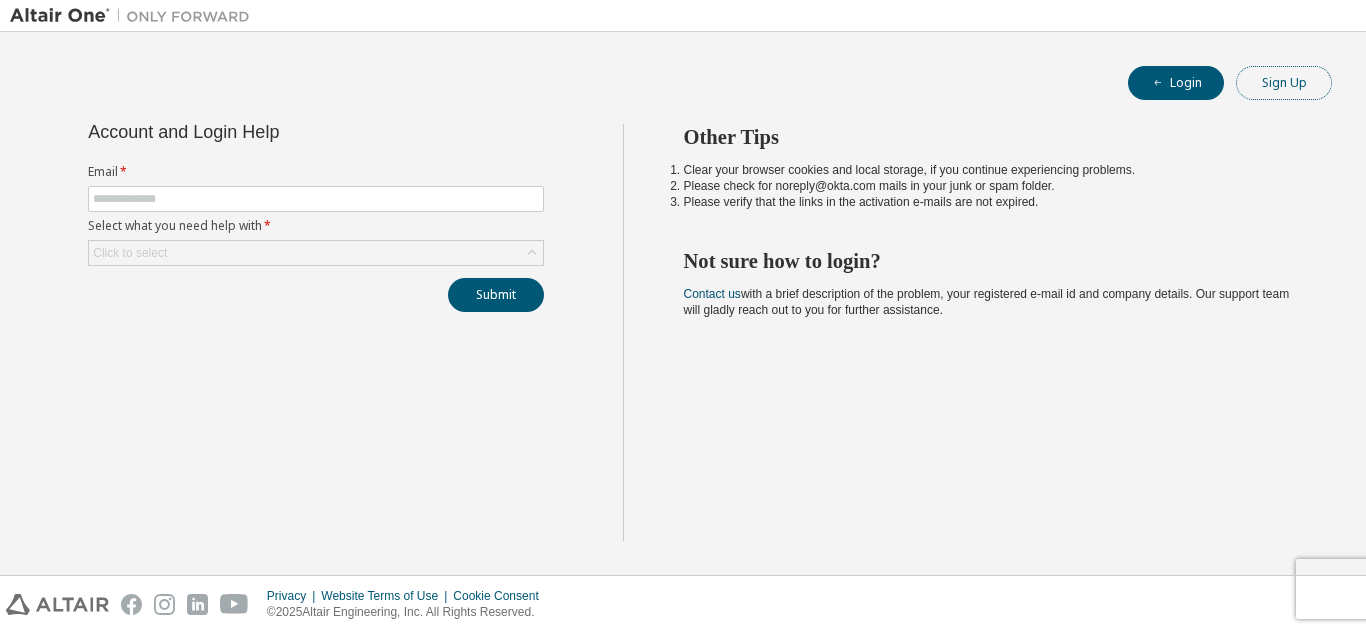 click on "Sign Up" at bounding box center [1284, 83] 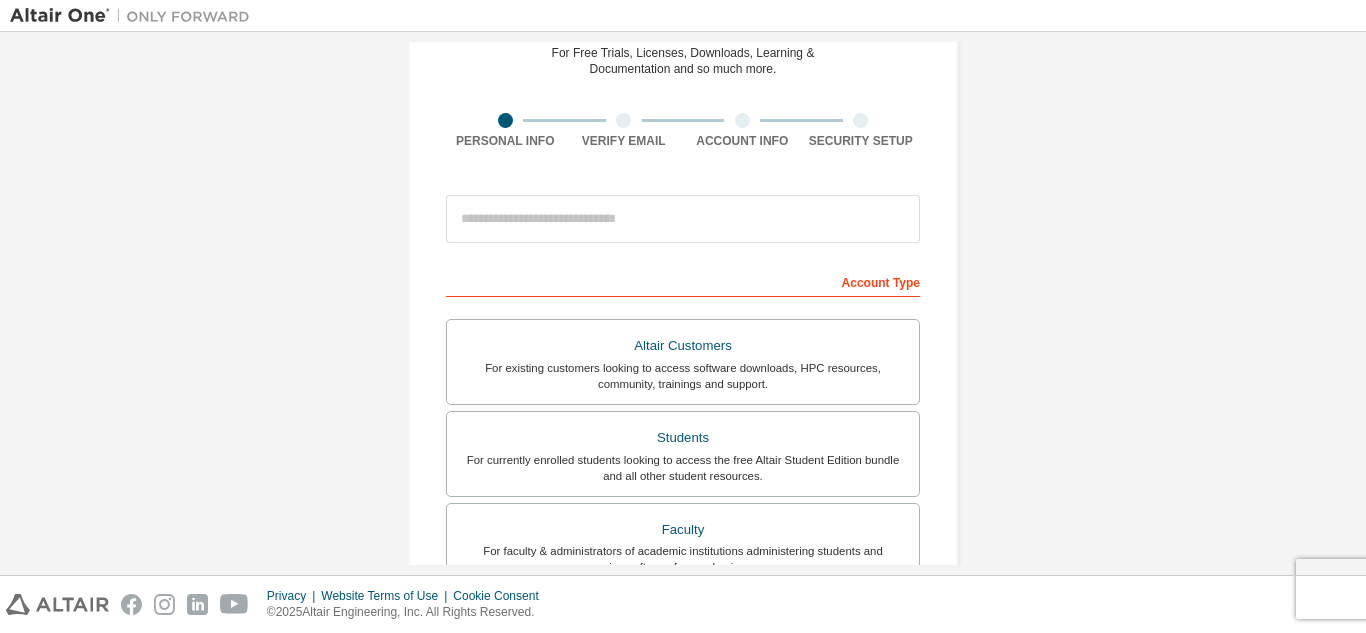 scroll, scrollTop: 48, scrollLeft: 0, axis: vertical 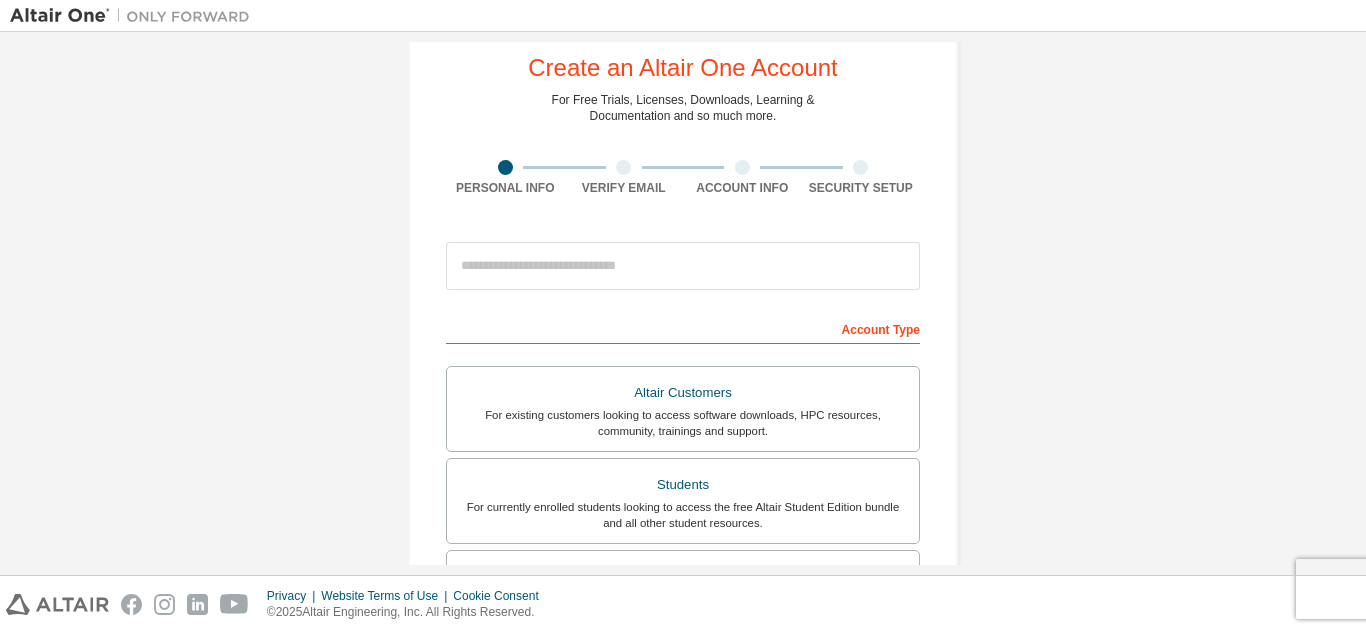 click on "Personal Info" at bounding box center (505, 188) 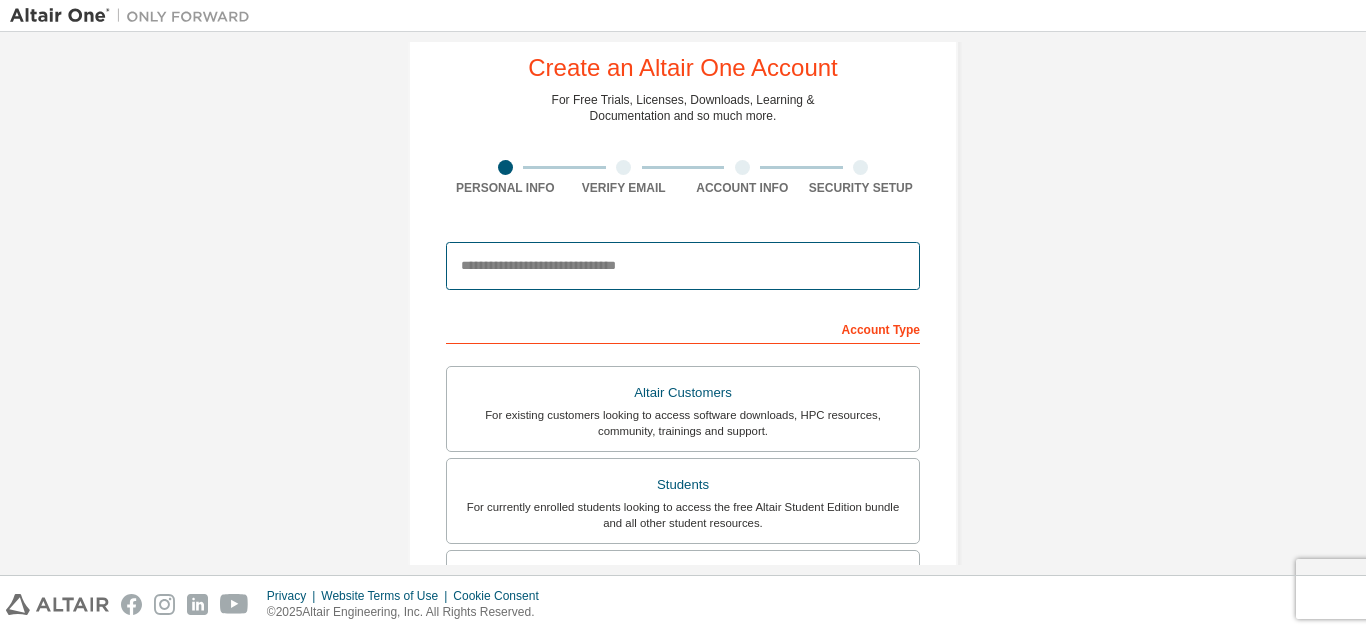 click at bounding box center (683, 266) 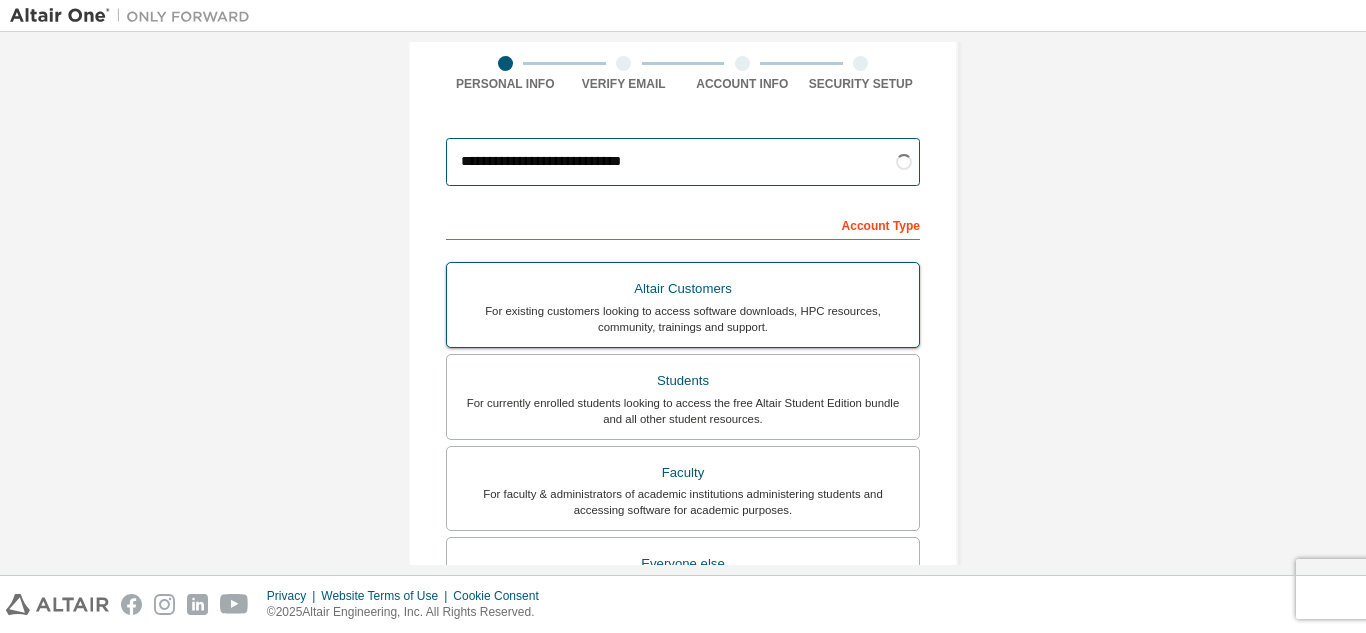 scroll, scrollTop: 153, scrollLeft: 0, axis: vertical 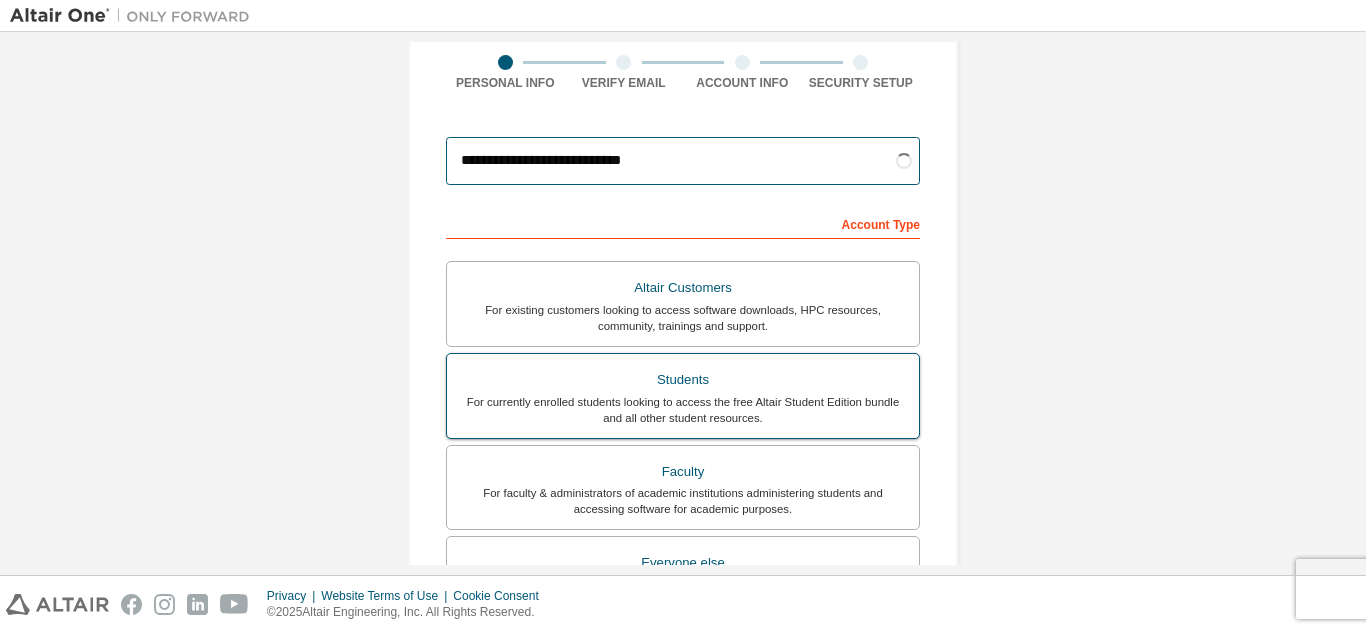 type on "**********" 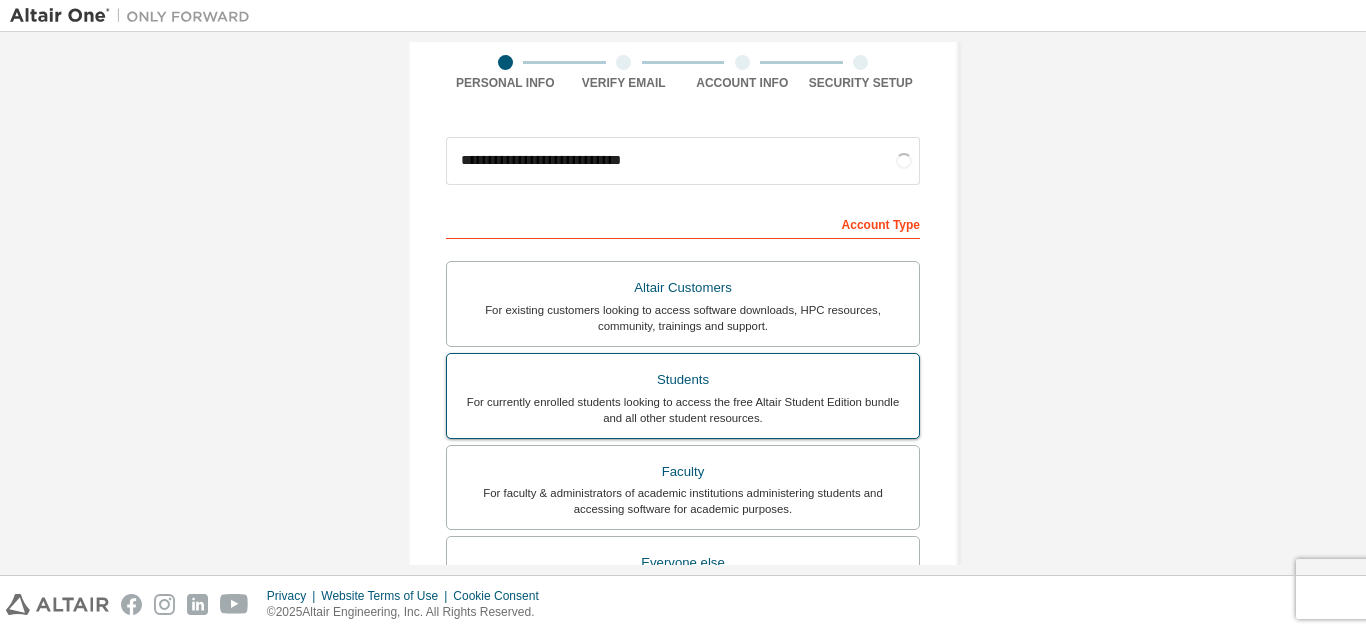 click on "For currently enrolled students looking to access the free Altair Student Edition bundle and all other student resources." at bounding box center [683, 410] 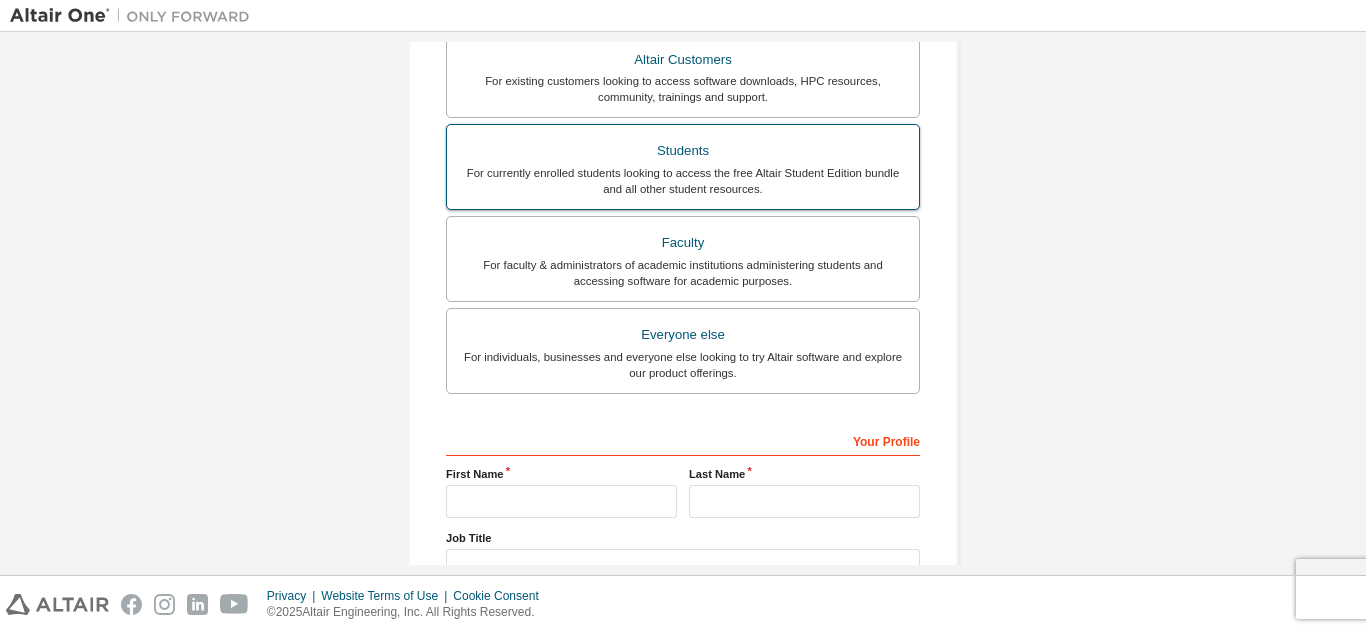 scroll, scrollTop: 447, scrollLeft: 0, axis: vertical 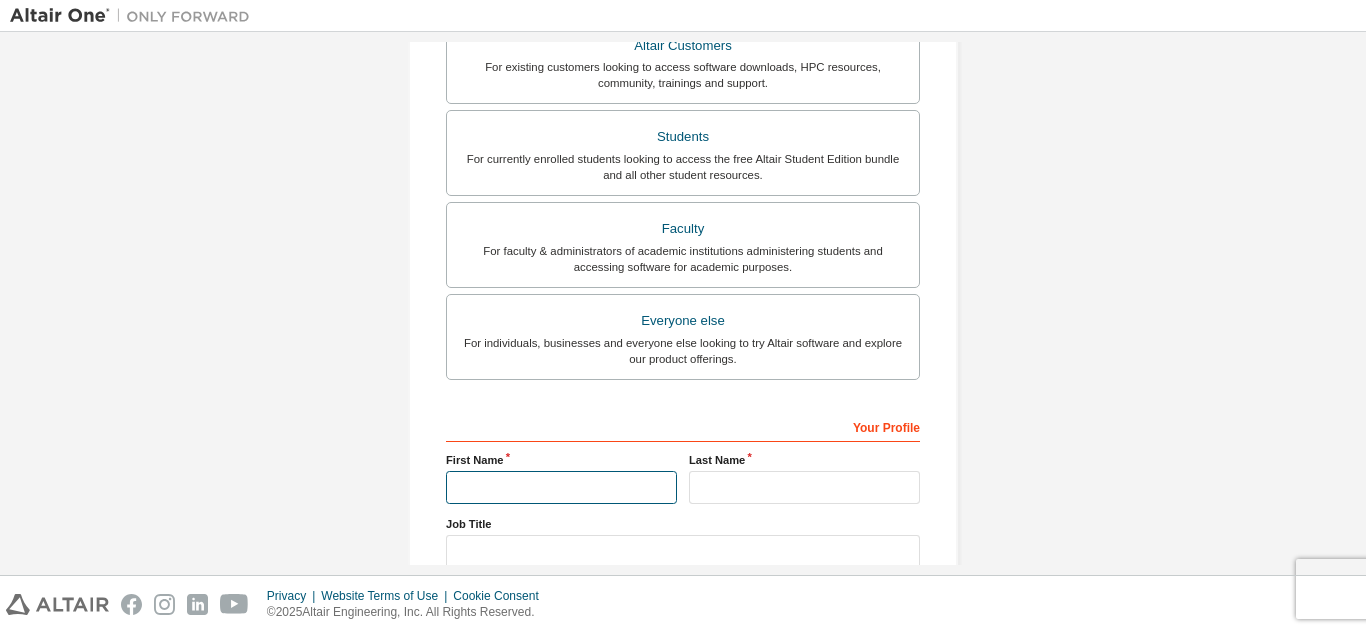 click at bounding box center [561, 487] 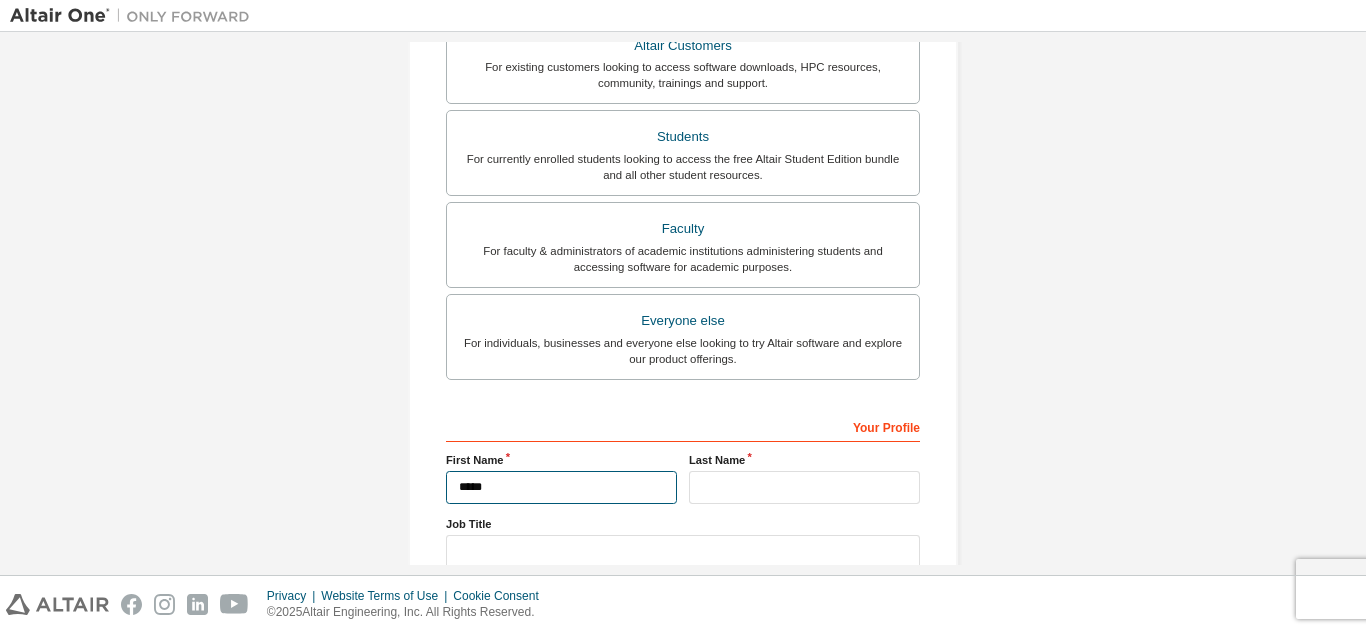 scroll, scrollTop: 395, scrollLeft: 0, axis: vertical 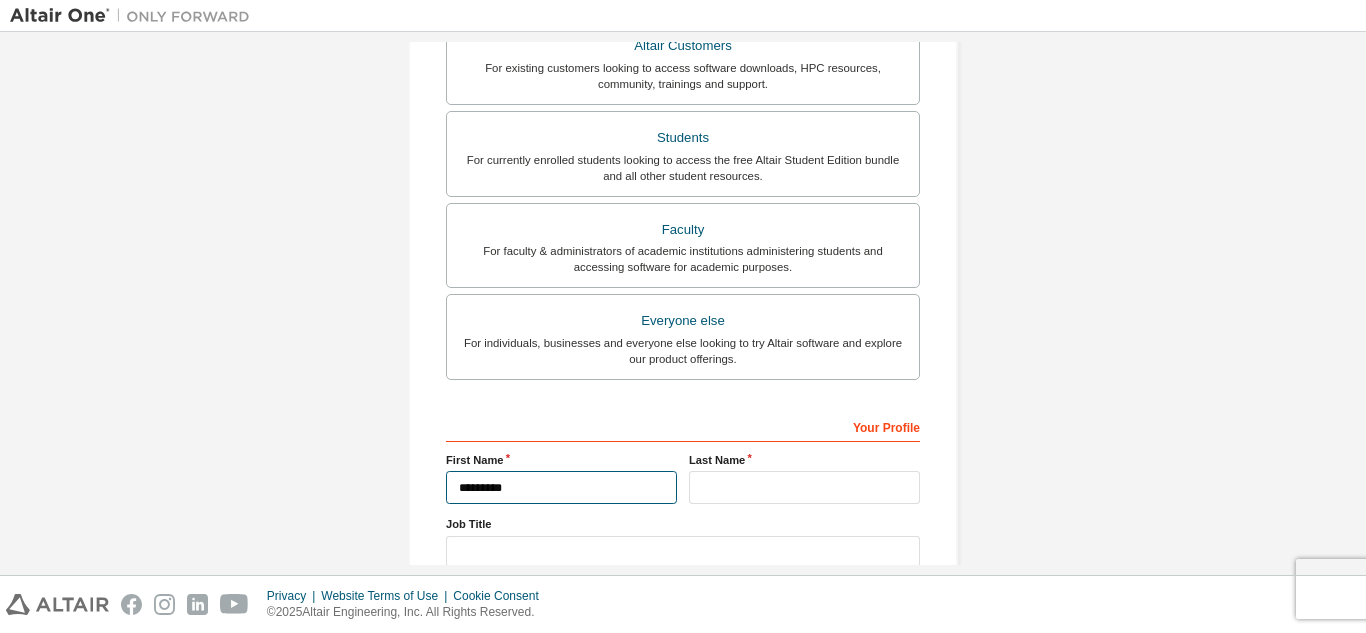 type on "*********" 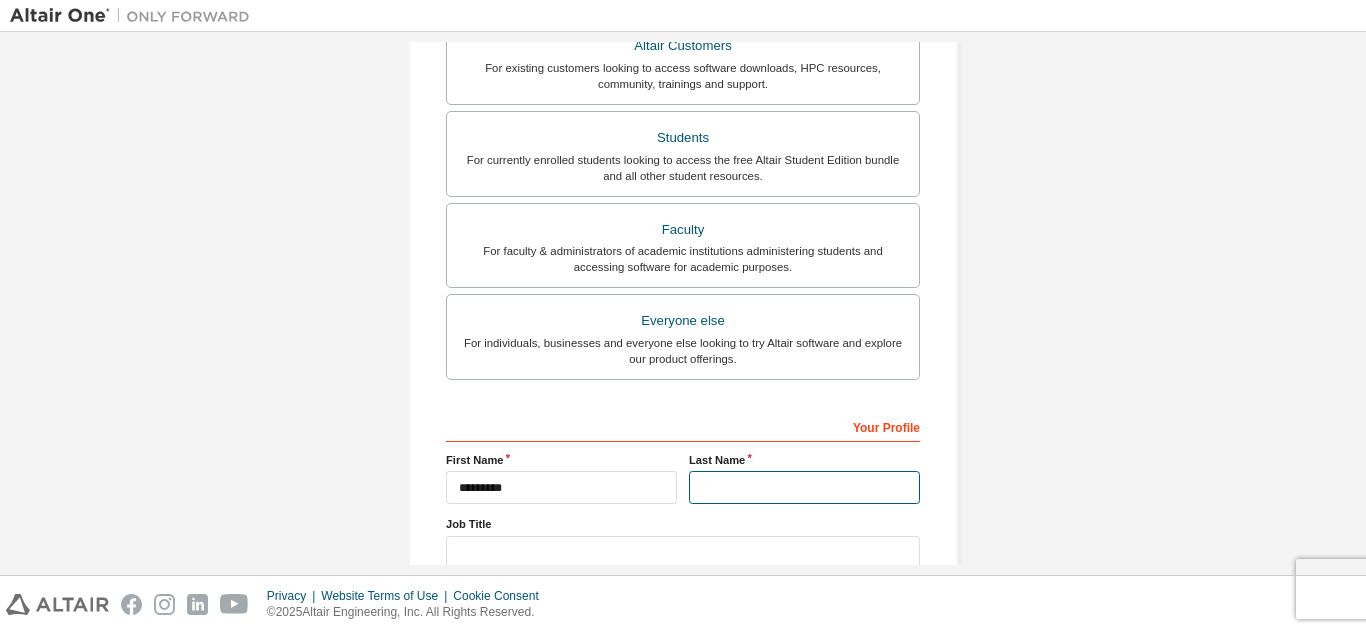 click at bounding box center [804, 487] 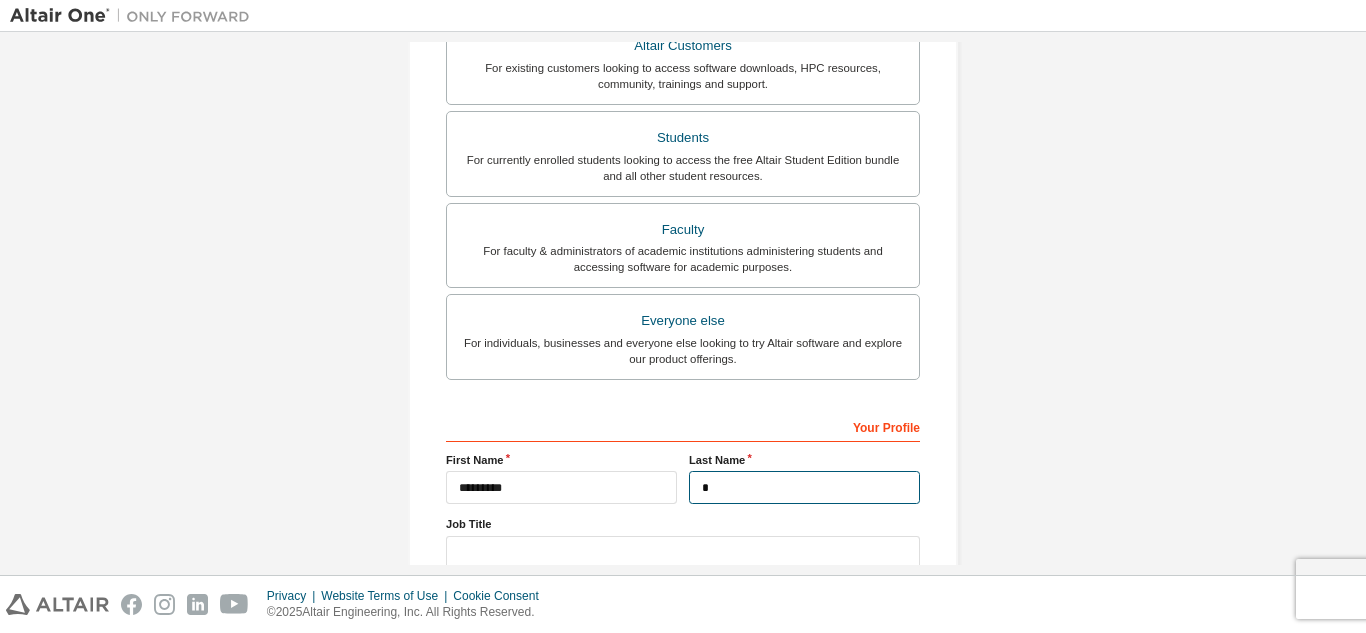 type on "*" 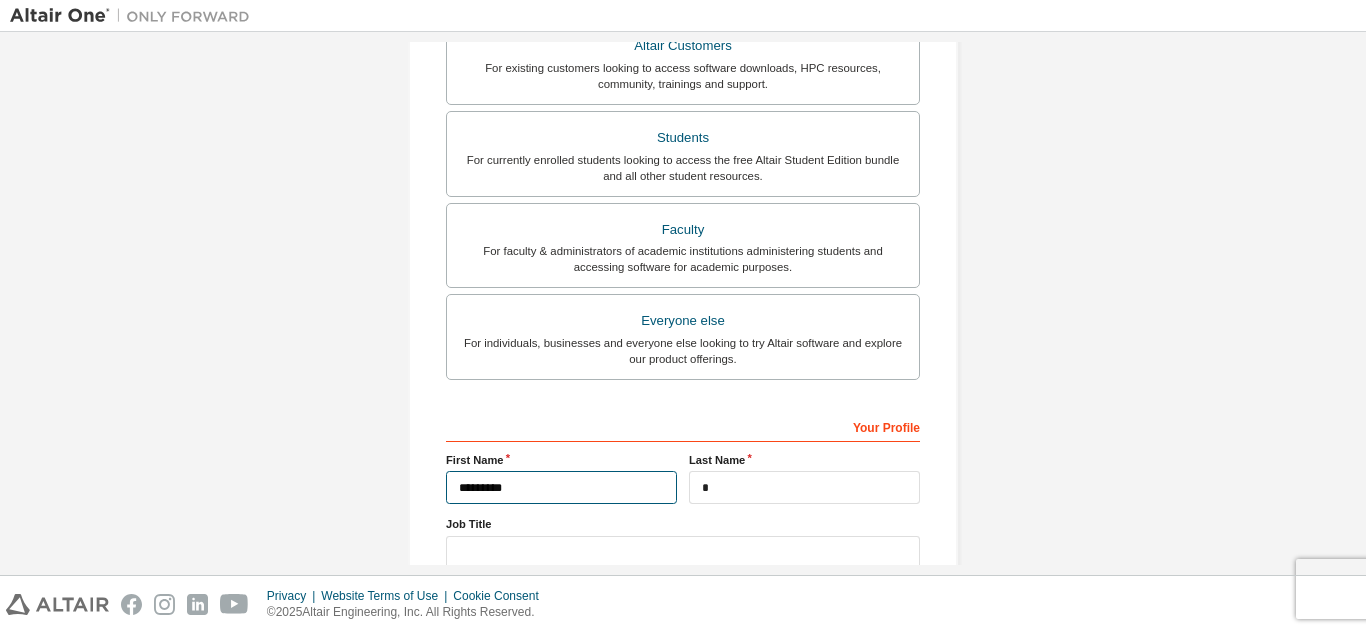 click on "*********" at bounding box center [561, 487] 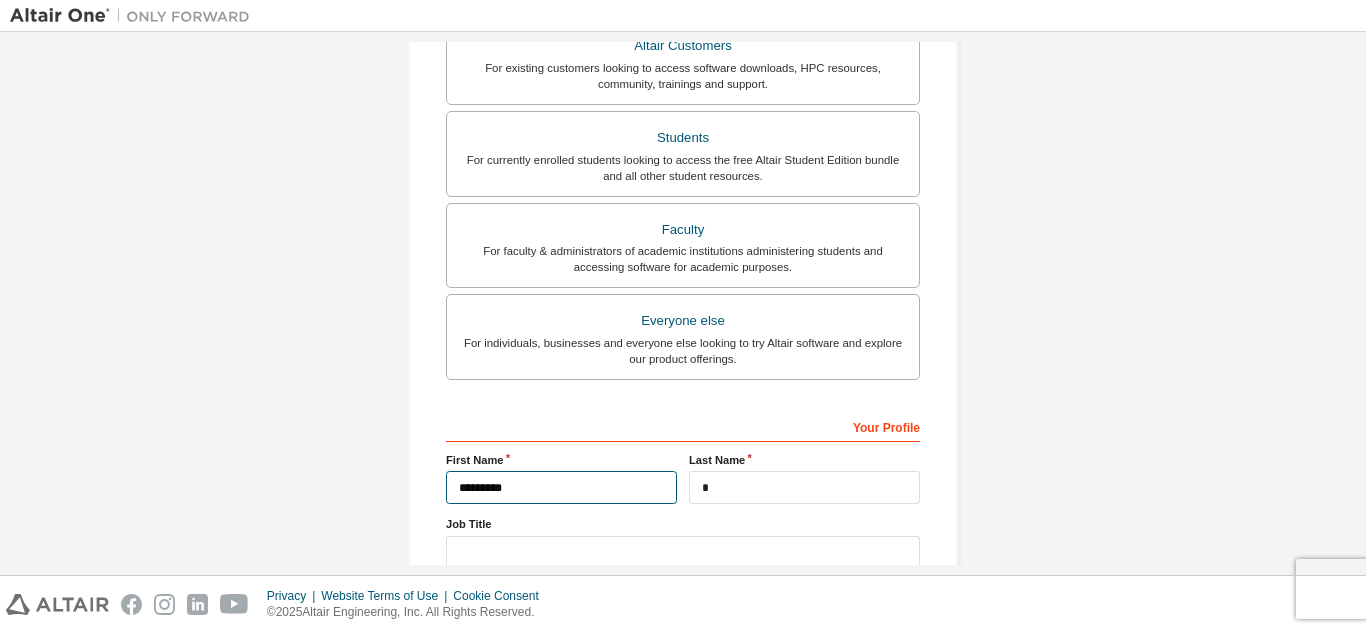 scroll, scrollTop: 536, scrollLeft: 0, axis: vertical 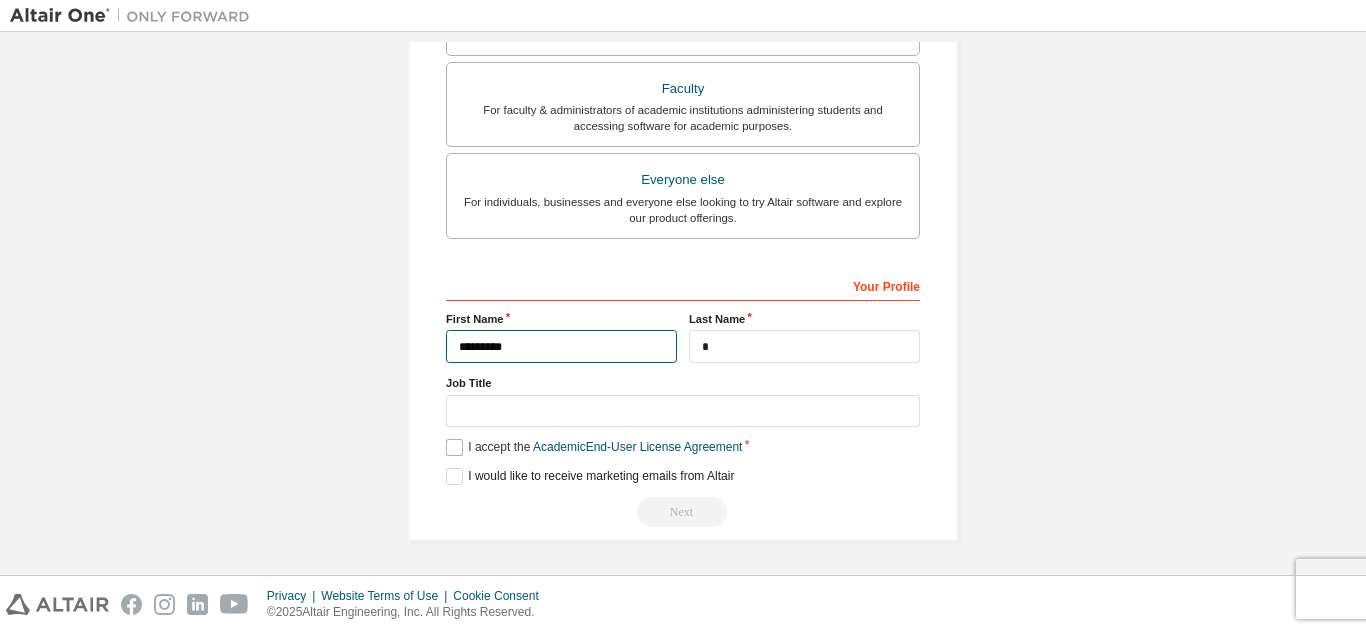 type on "*********" 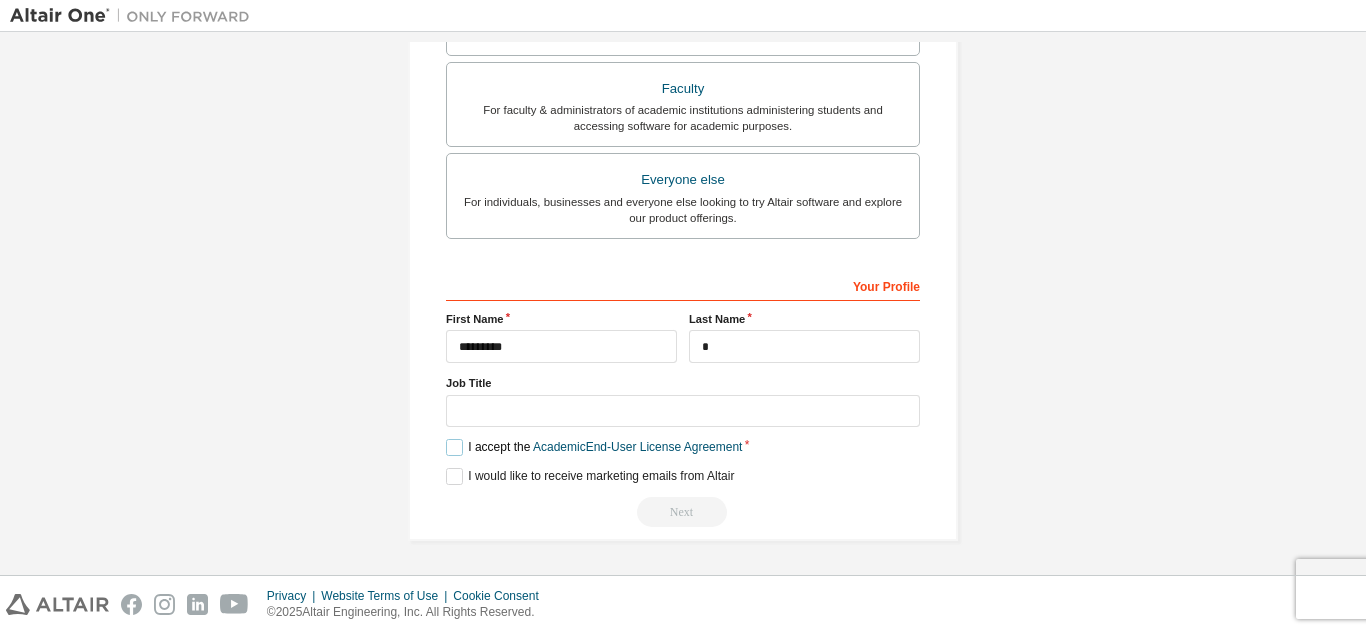 click on "I accept the   Academic   End-User License Agreement" at bounding box center [594, 447] 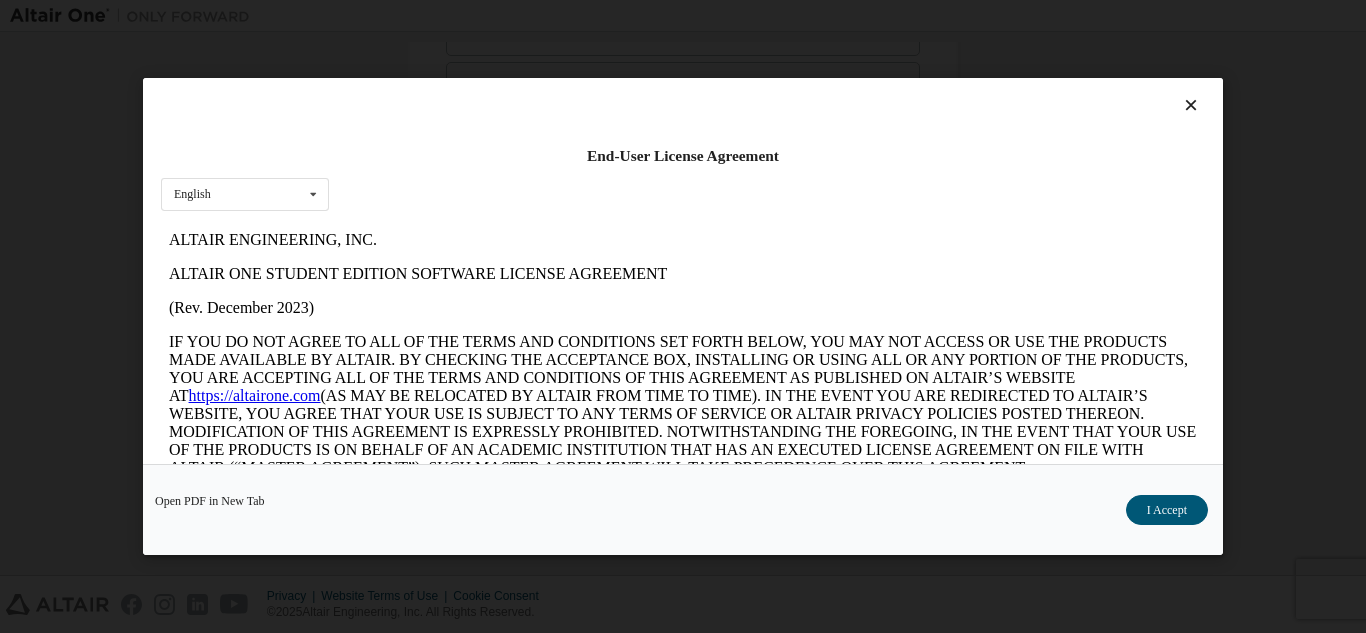 scroll, scrollTop: 0, scrollLeft: 0, axis: both 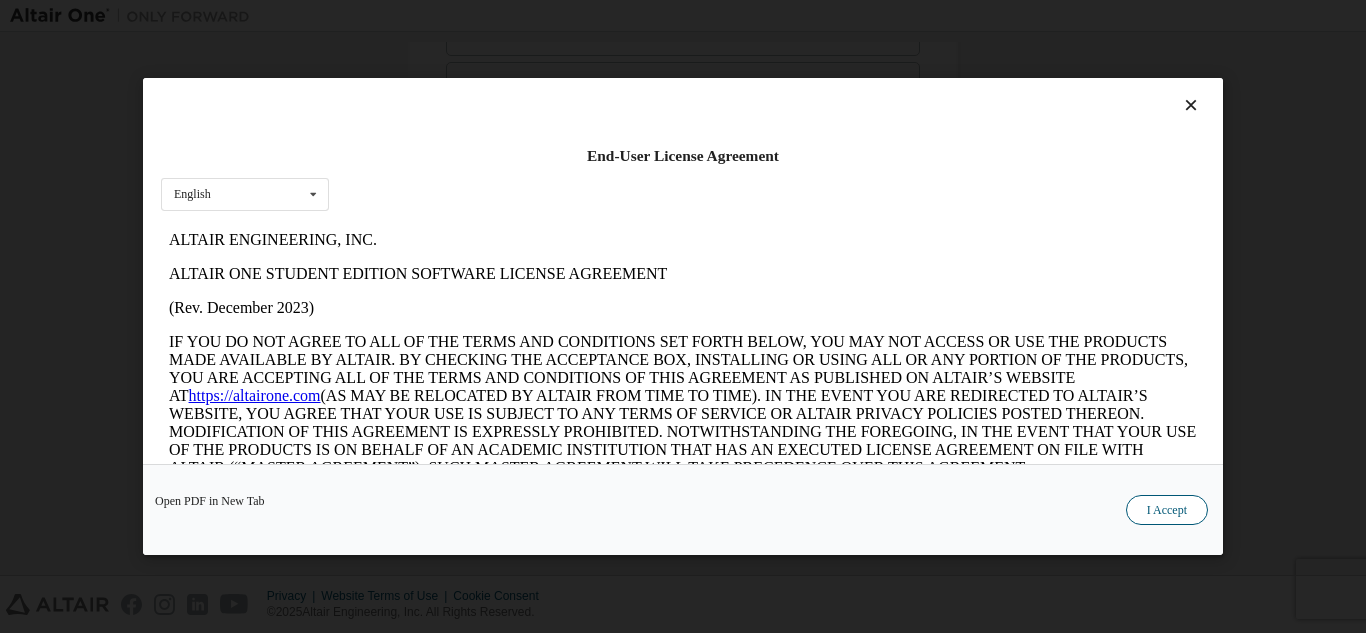 click on "I Accept" at bounding box center (1167, 510) 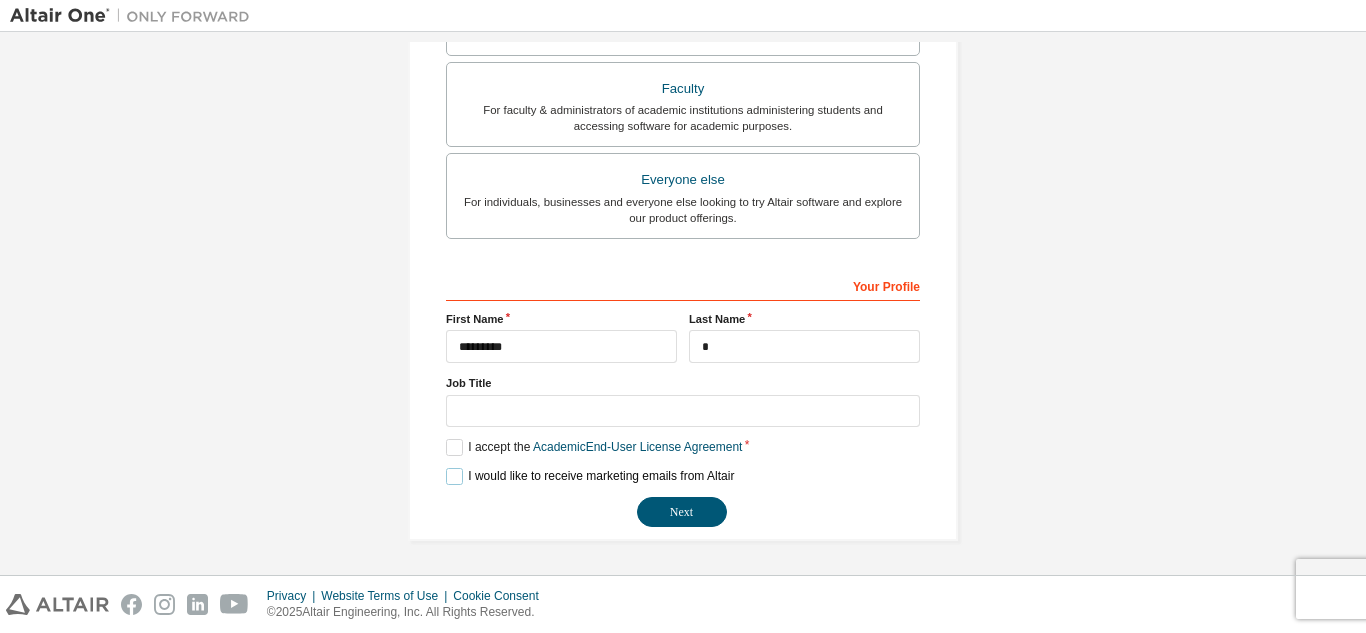 click on "I would like to receive marketing emails from Altair" at bounding box center [590, 476] 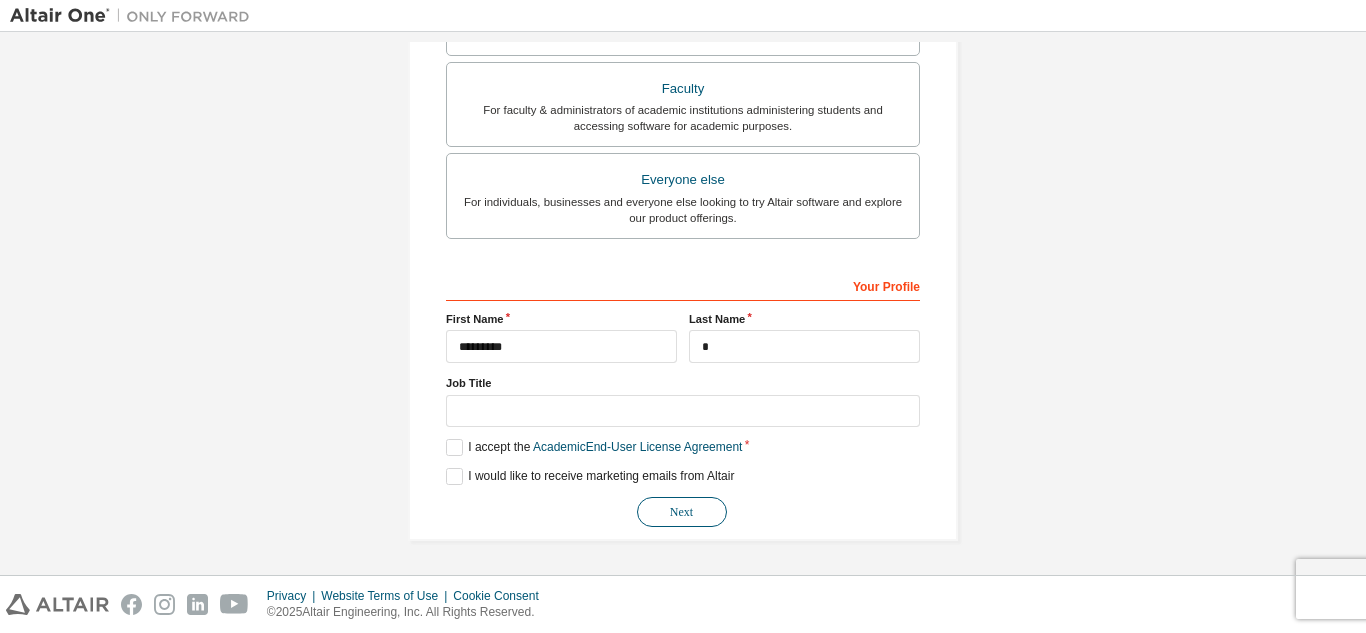 click on "Next" at bounding box center [682, 512] 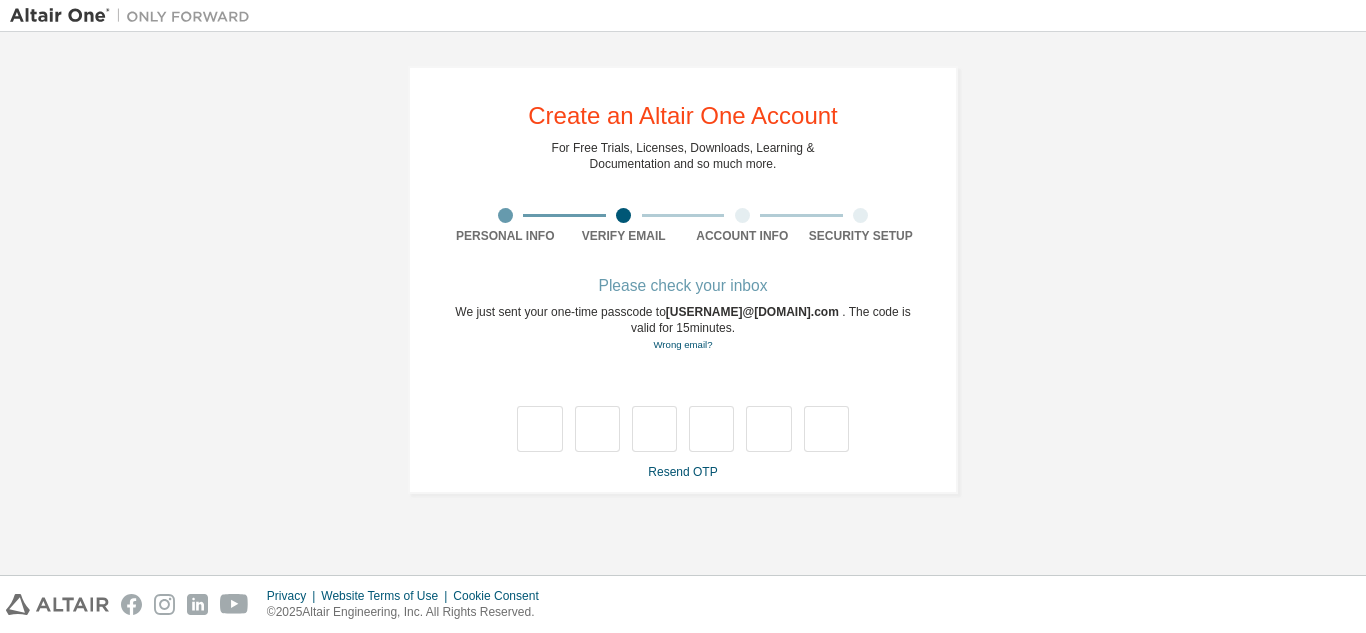 scroll, scrollTop: 0, scrollLeft: 0, axis: both 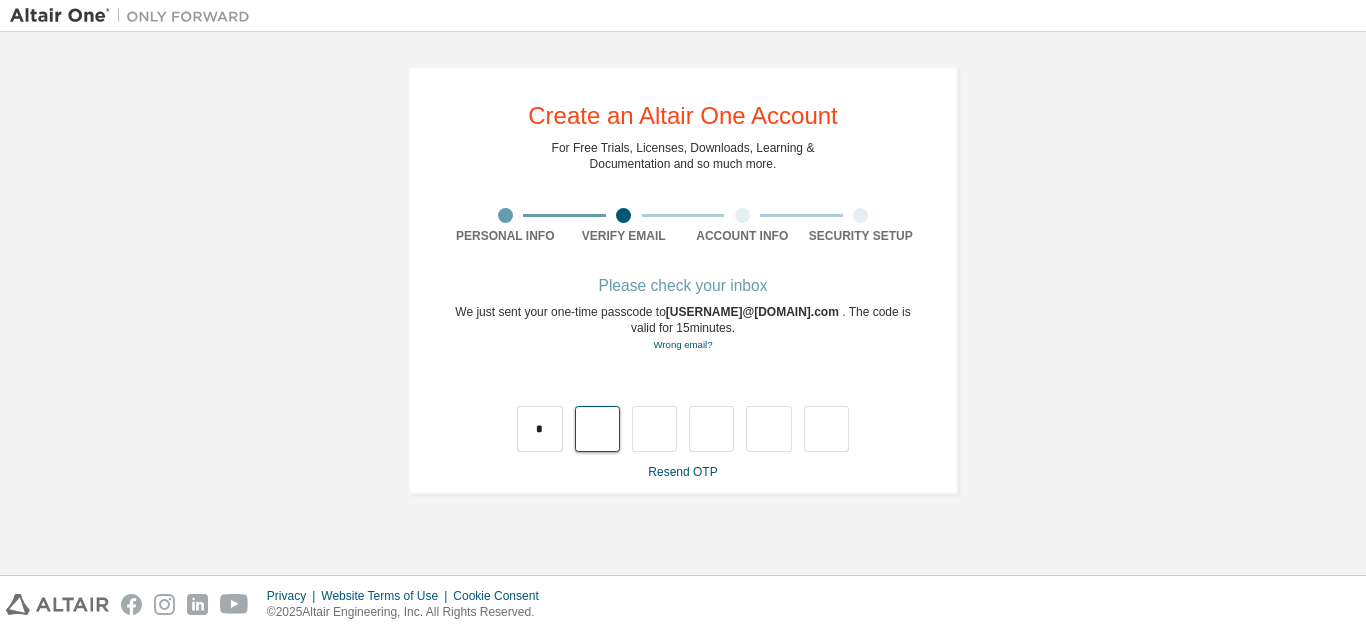type on "*" 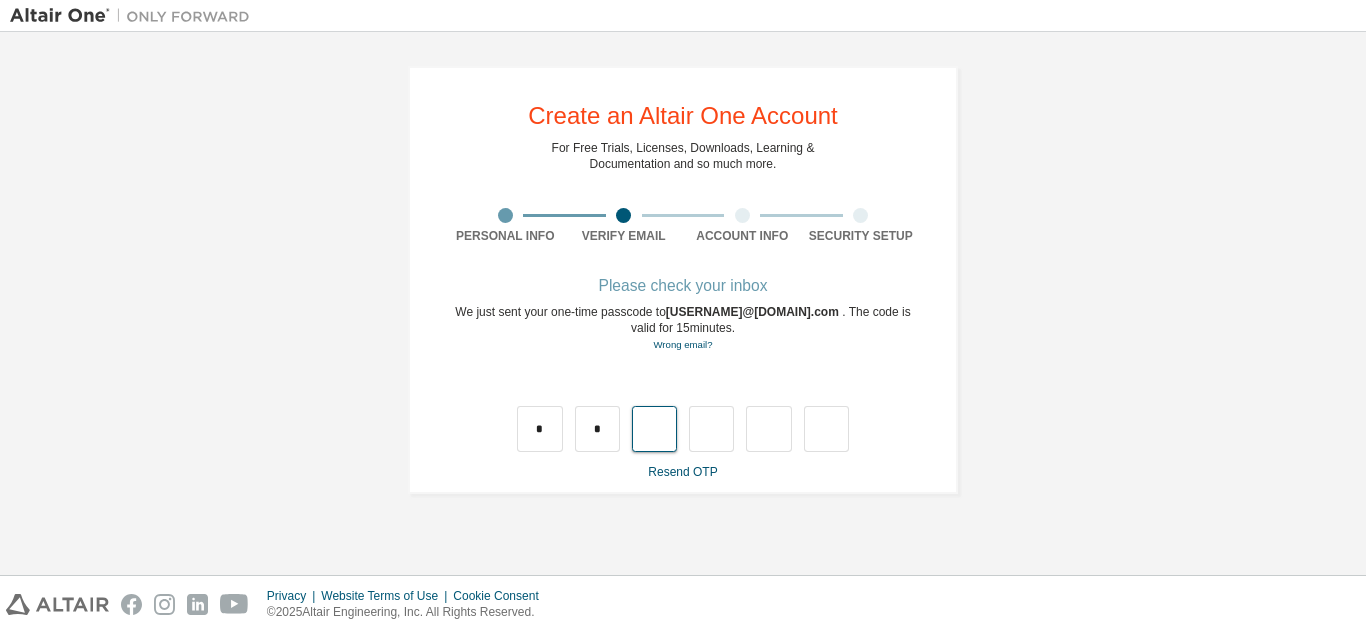type on "*" 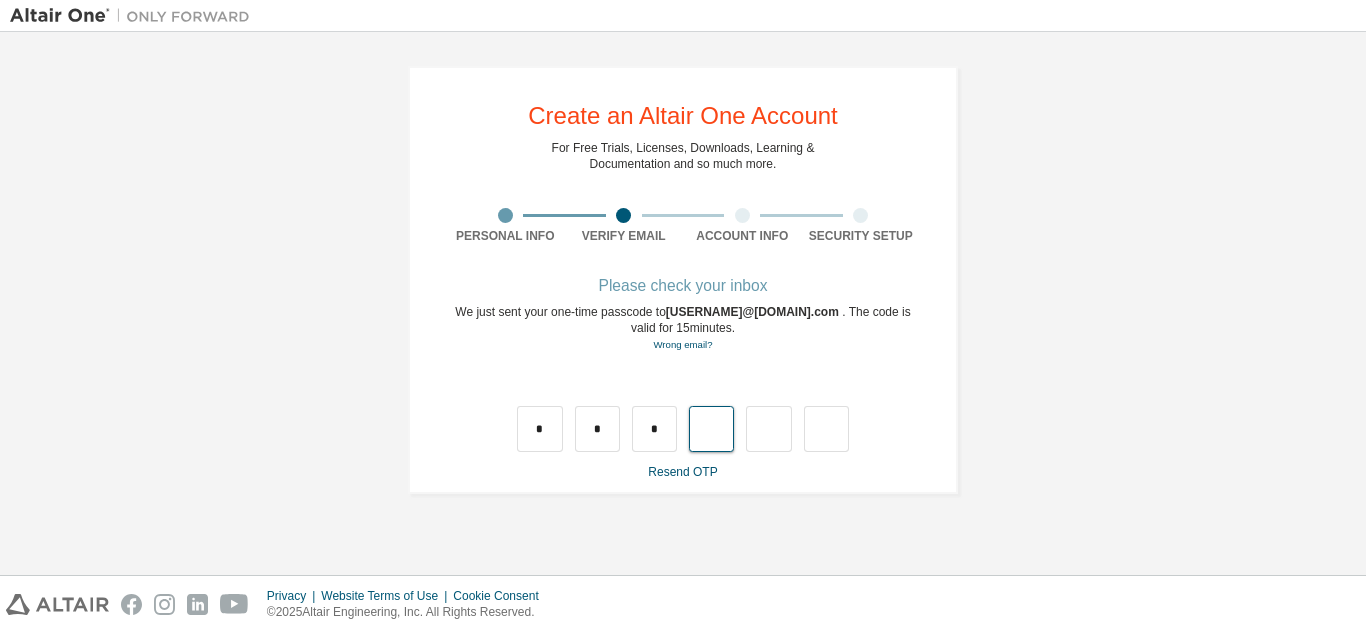 type on "*" 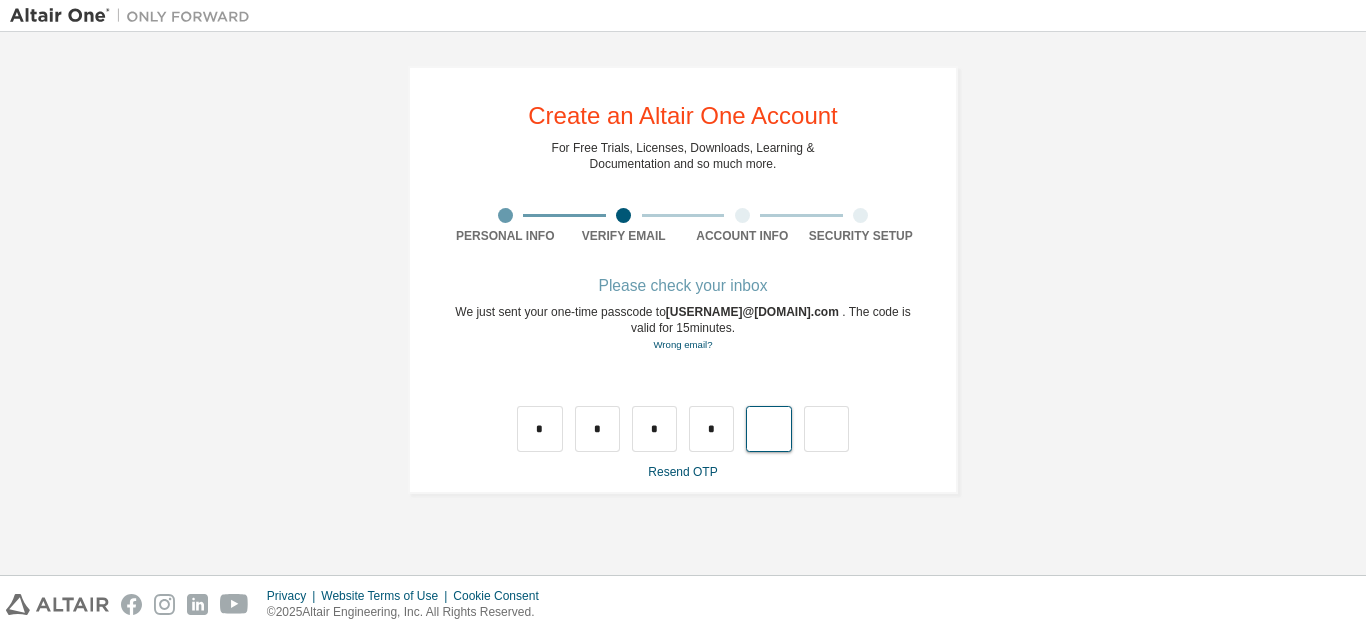 type on "*" 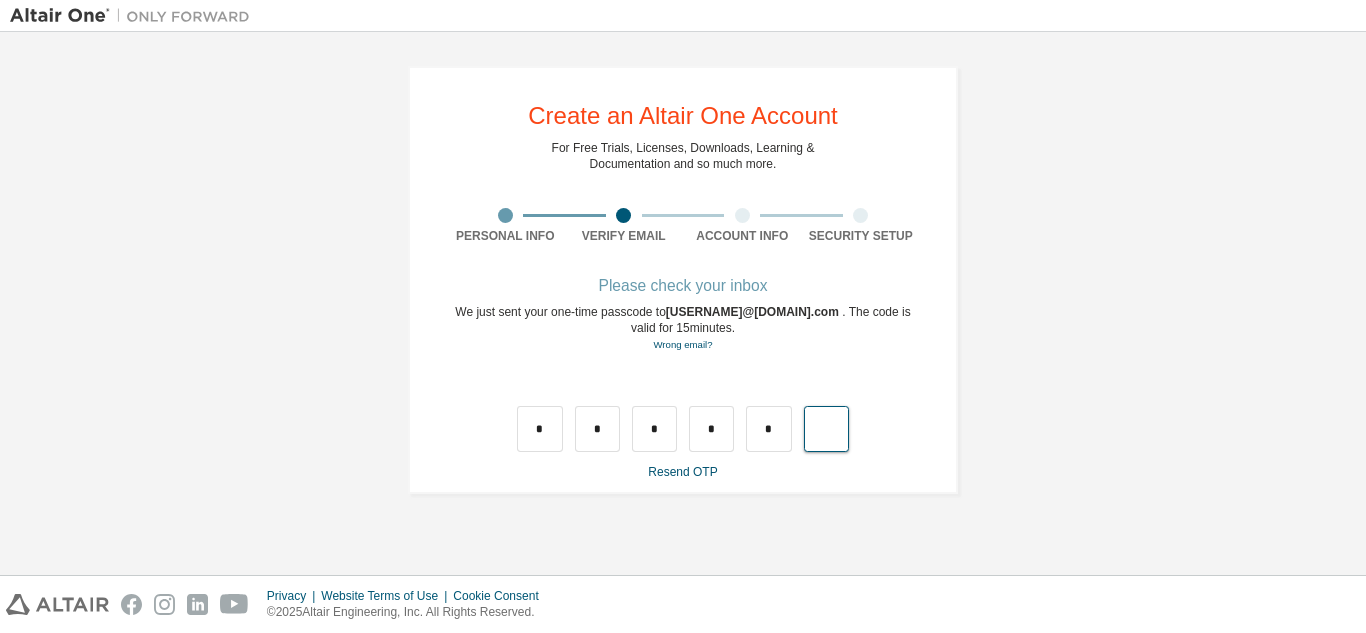 type on "*" 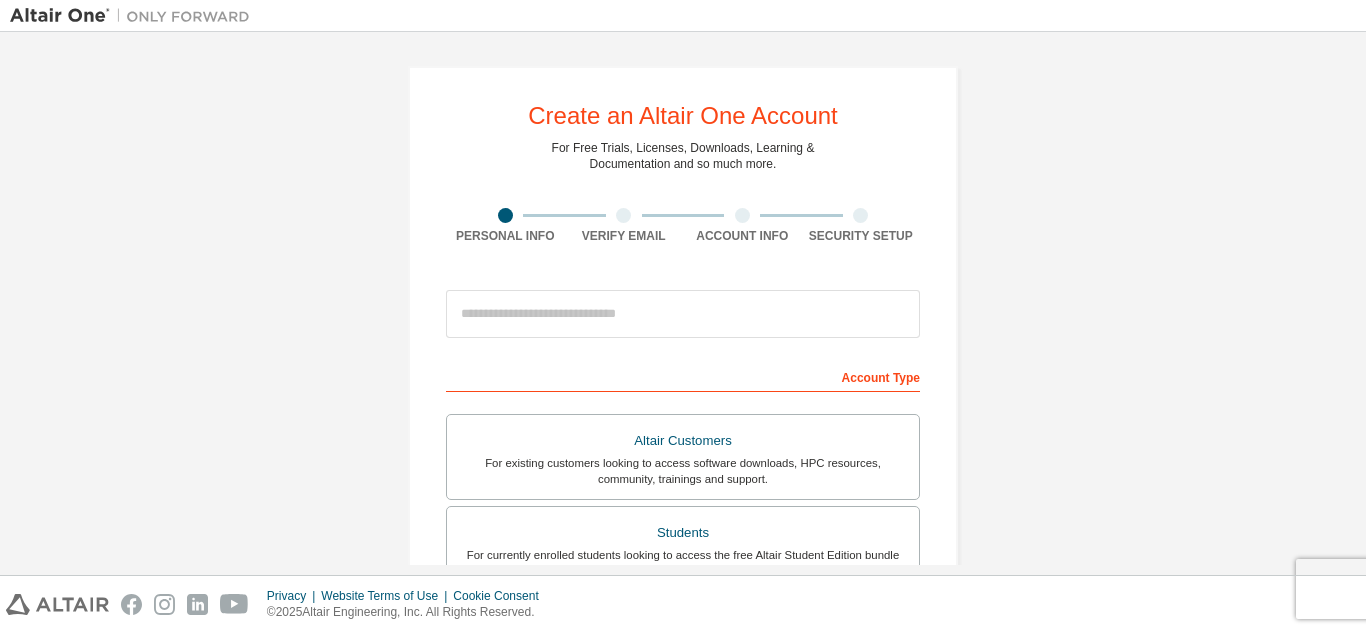 scroll, scrollTop: 0, scrollLeft: 0, axis: both 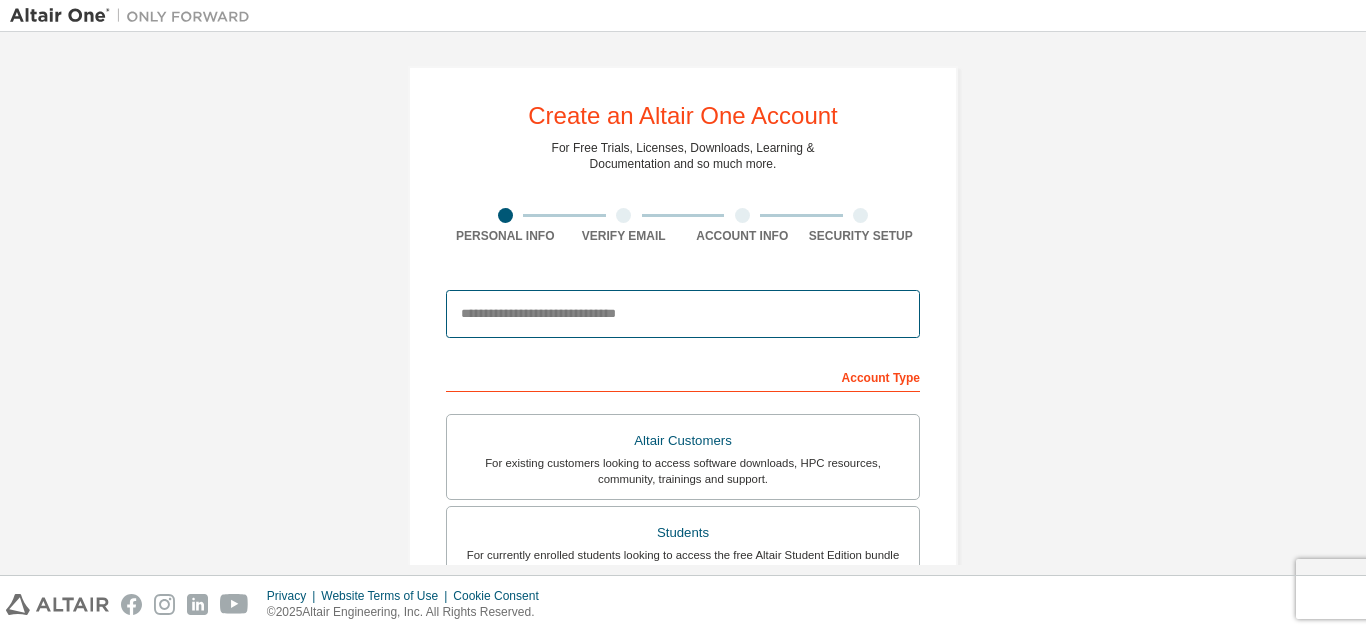 click at bounding box center [683, 314] 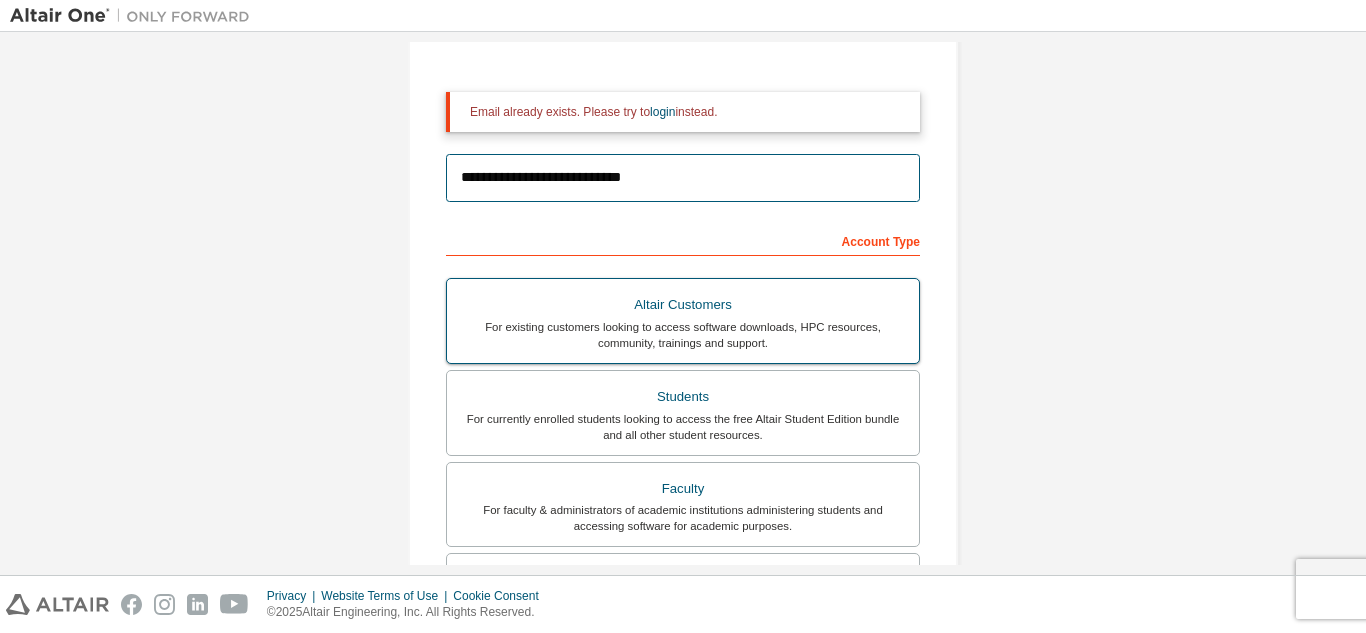scroll, scrollTop: 200, scrollLeft: 0, axis: vertical 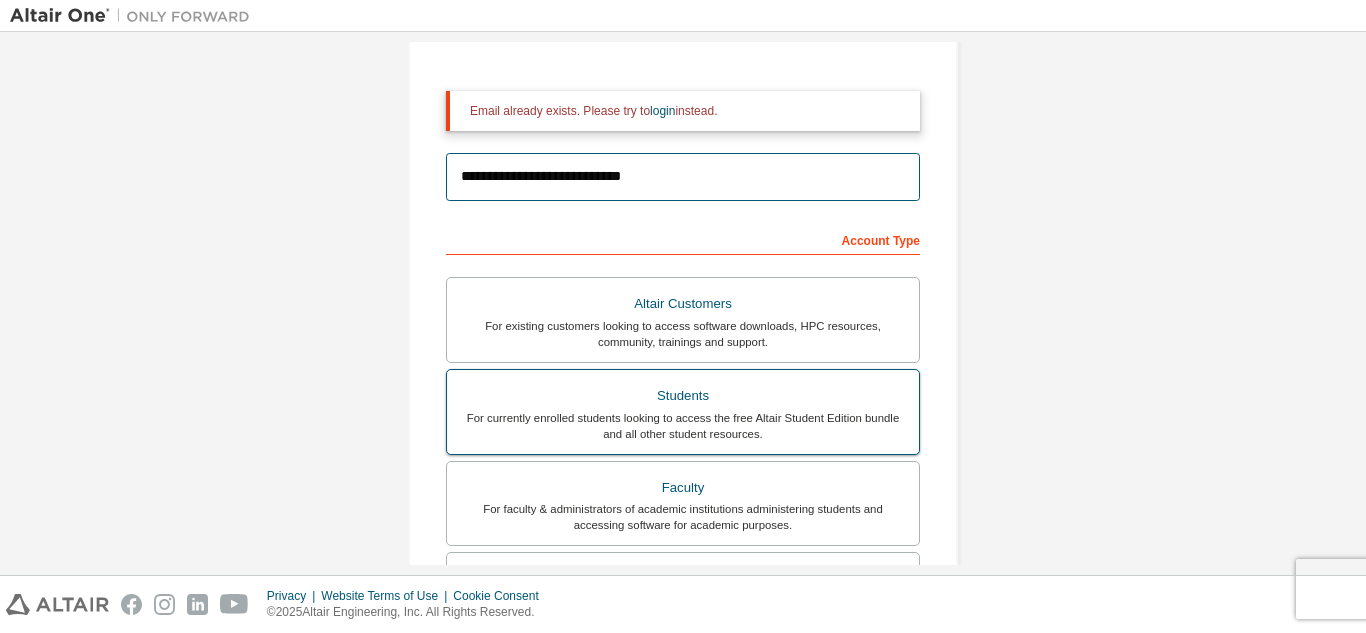 type on "**********" 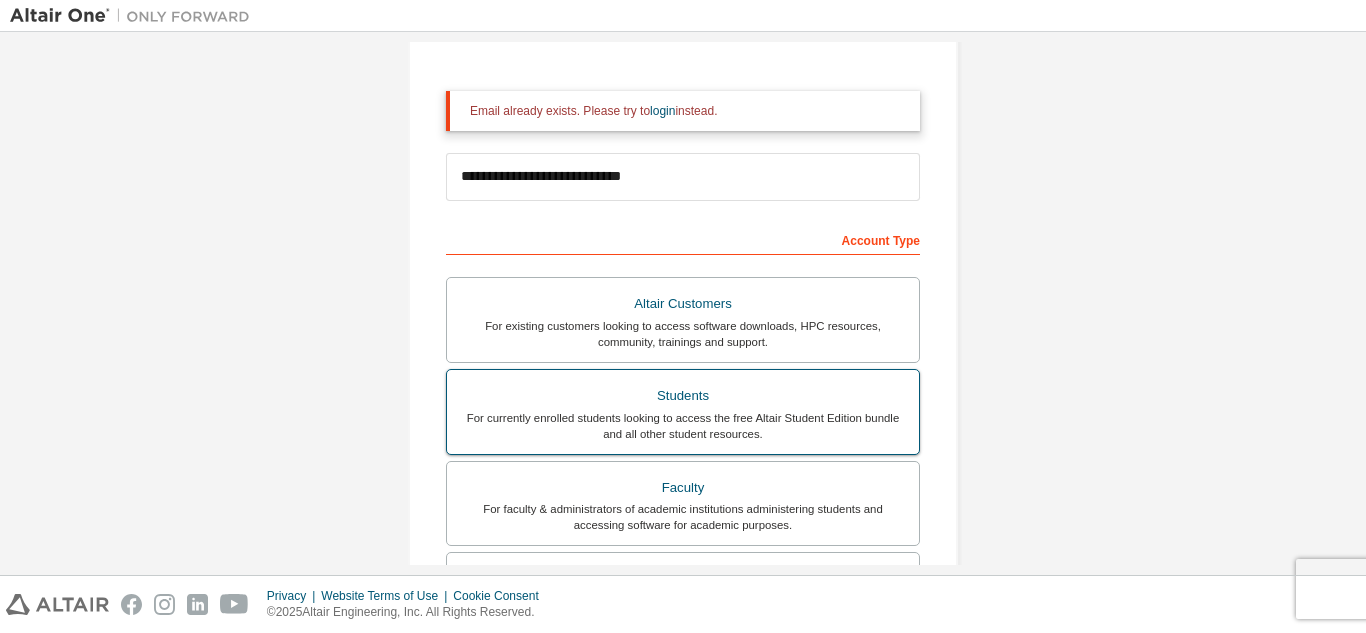 click on "For currently enrolled students looking to access the free Altair Student Edition bundle and all other student resources." at bounding box center [683, 426] 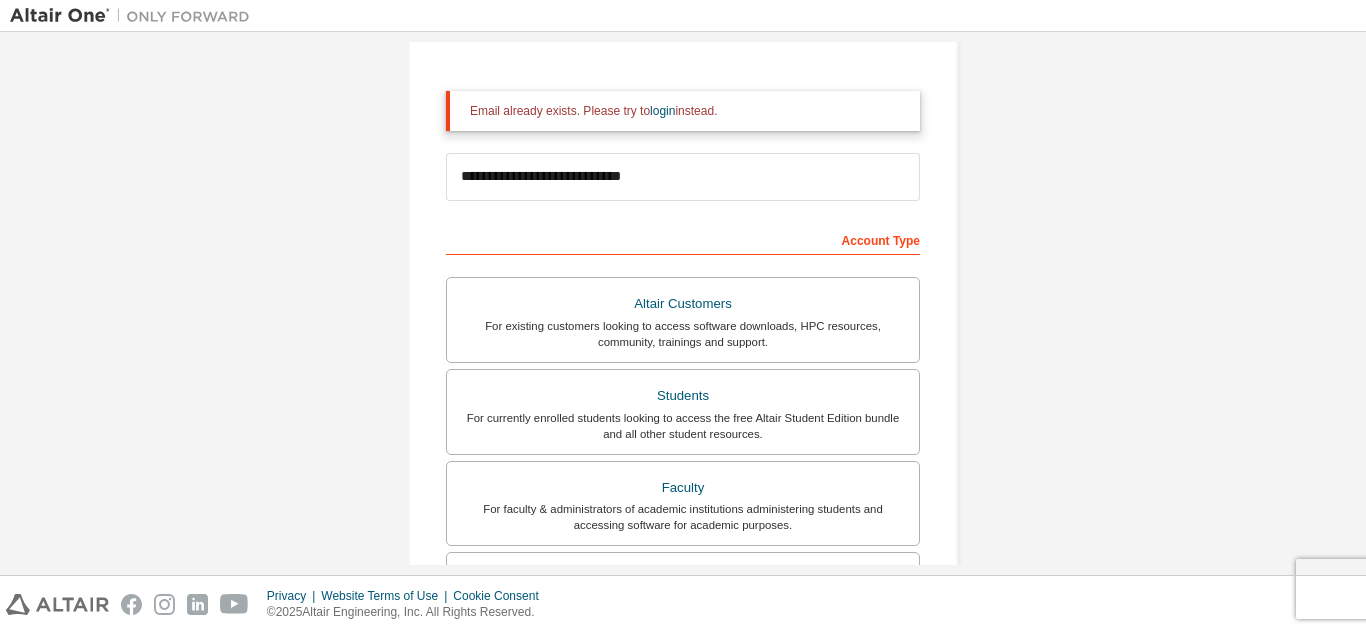 click on "Email already exists. Please try to  login  instead." at bounding box center [687, 111] 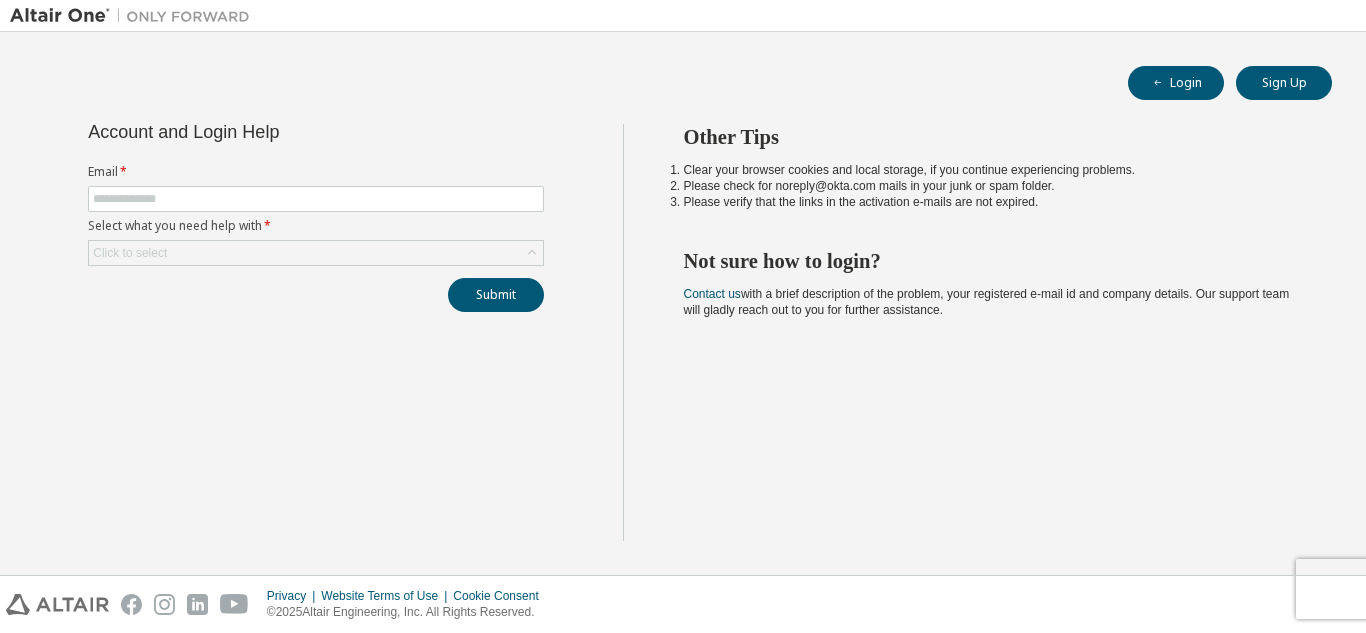 scroll, scrollTop: 0, scrollLeft: 0, axis: both 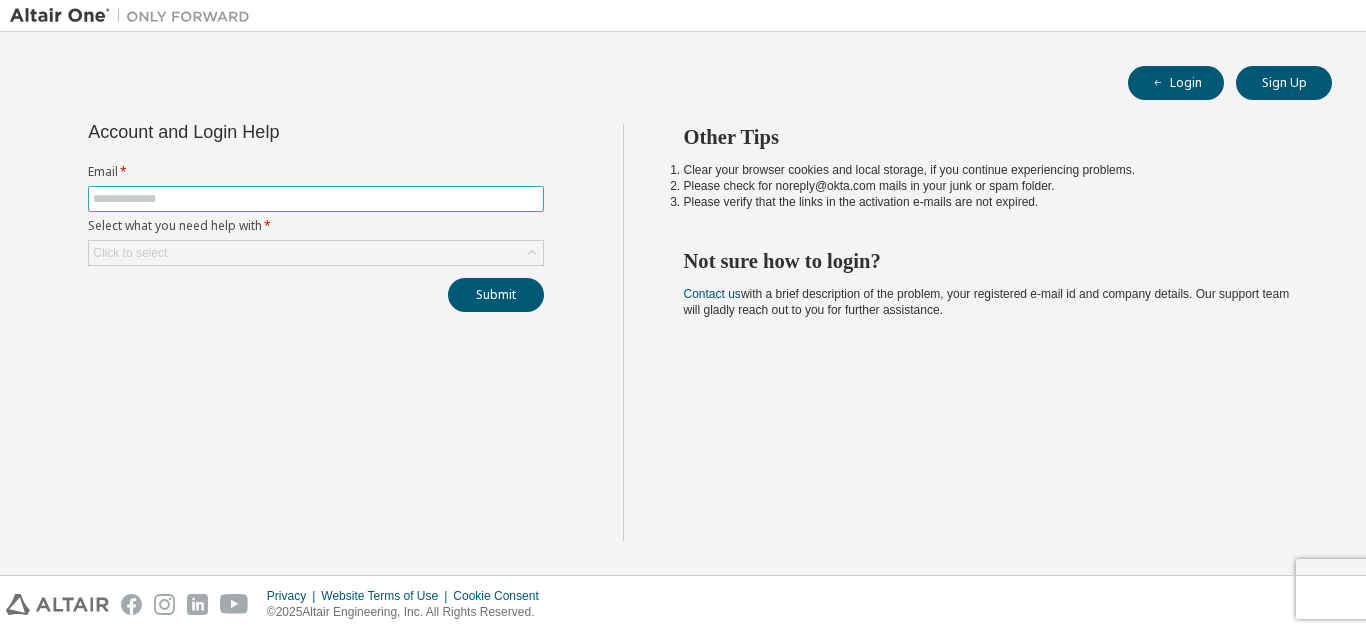 click at bounding box center [316, 199] 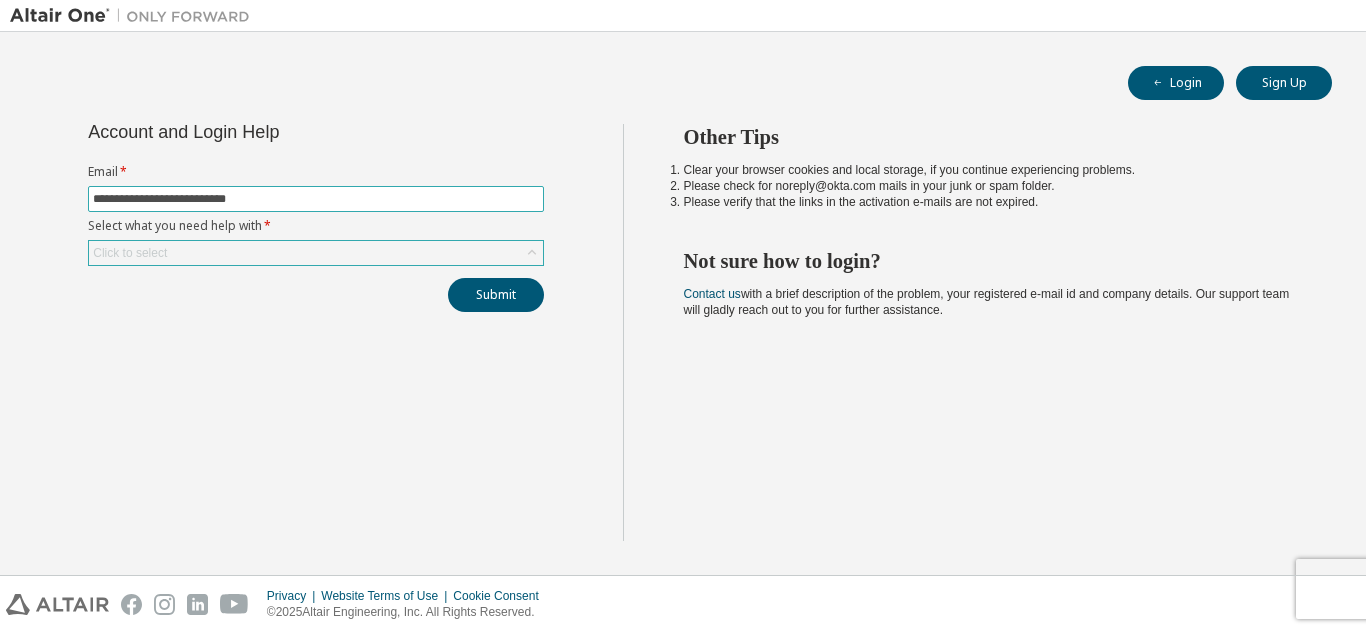 type on "**********" 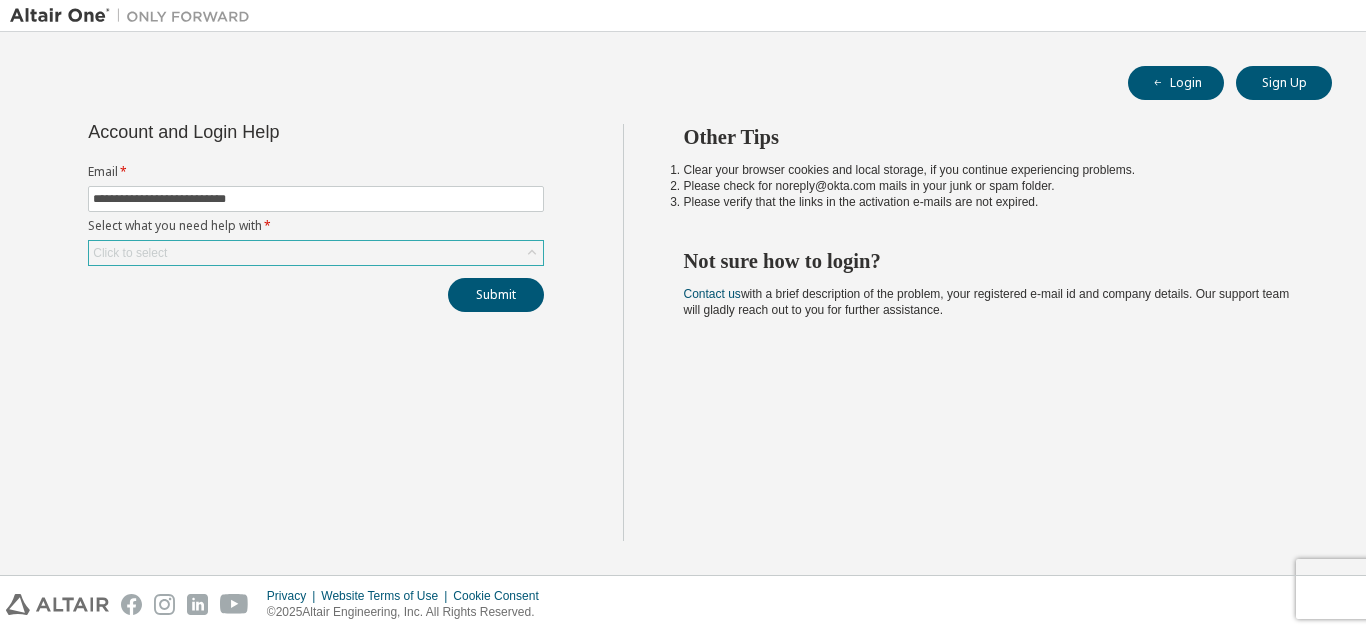 click on "Click to select" at bounding box center (316, 253) 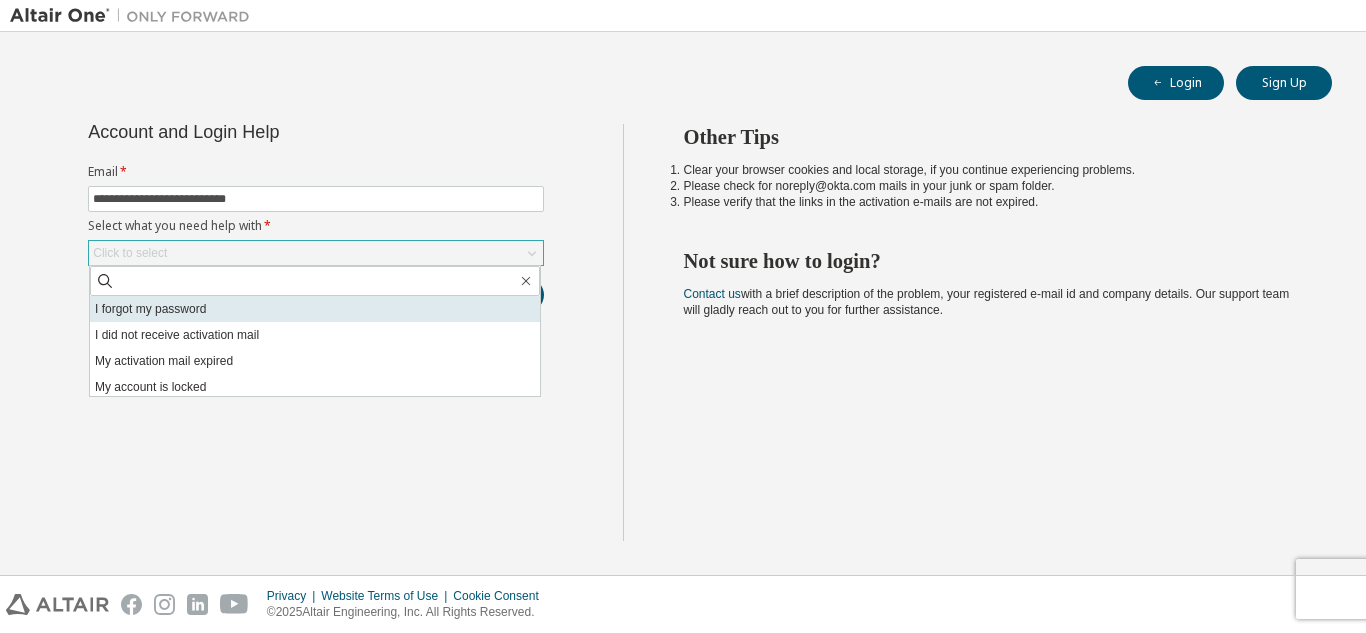 click on "I forgot my password" at bounding box center [315, 309] 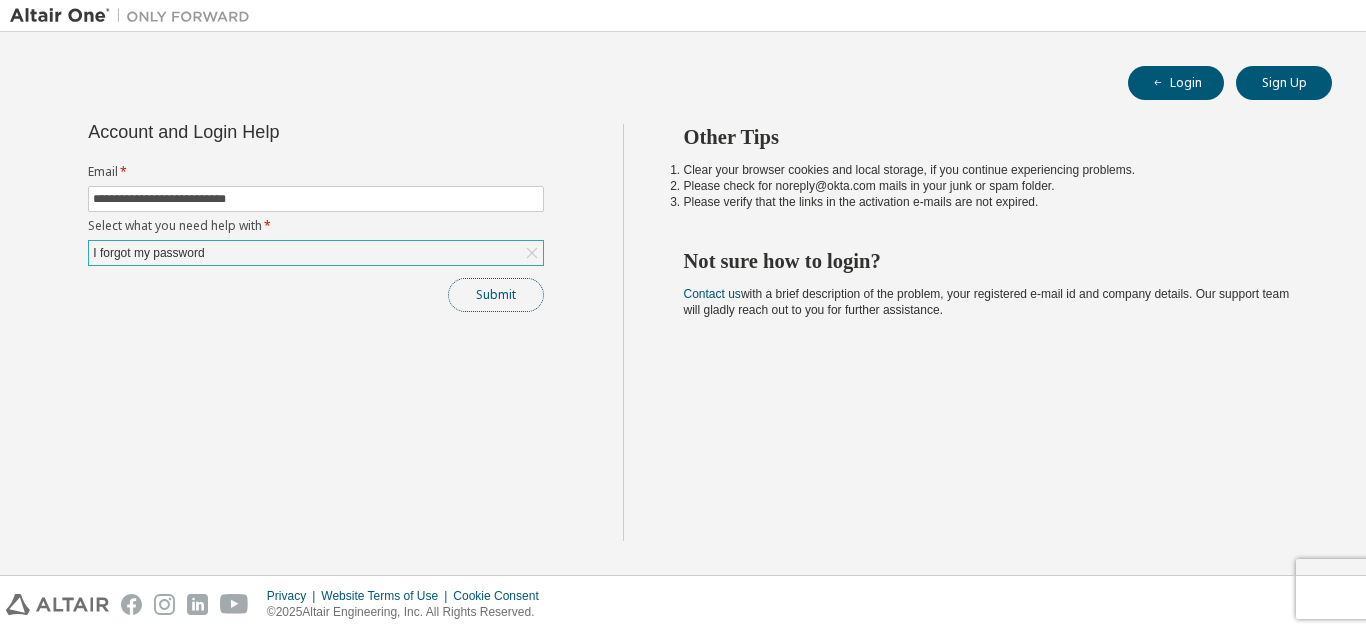 click on "Submit" at bounding box center (496, 295) 